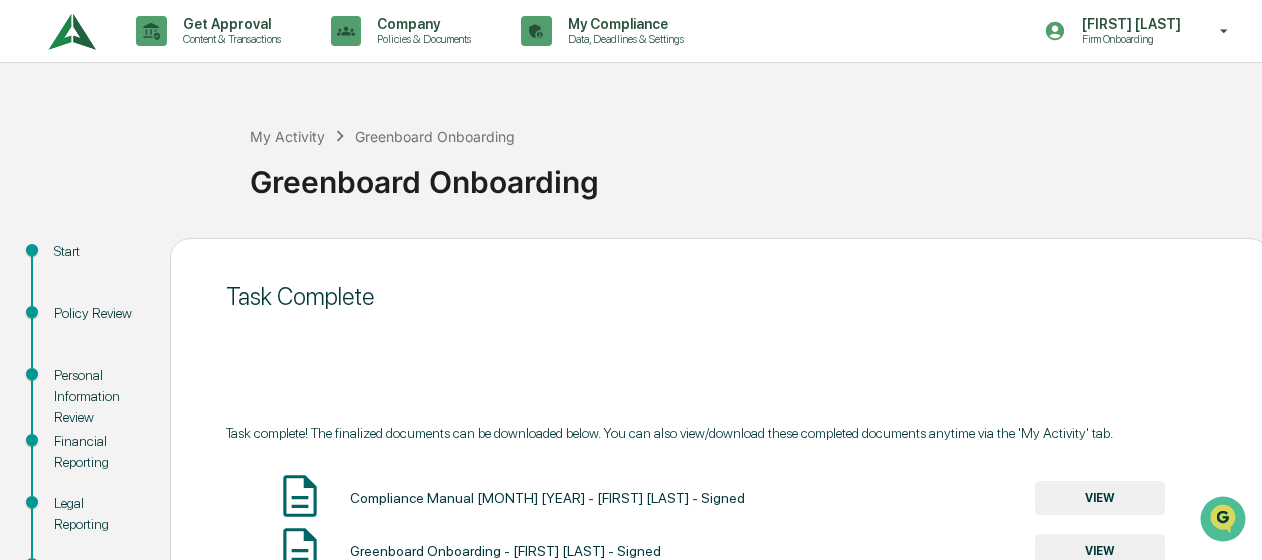 scroll, scrollTop: 0, scrollLeft: 0, axis: both 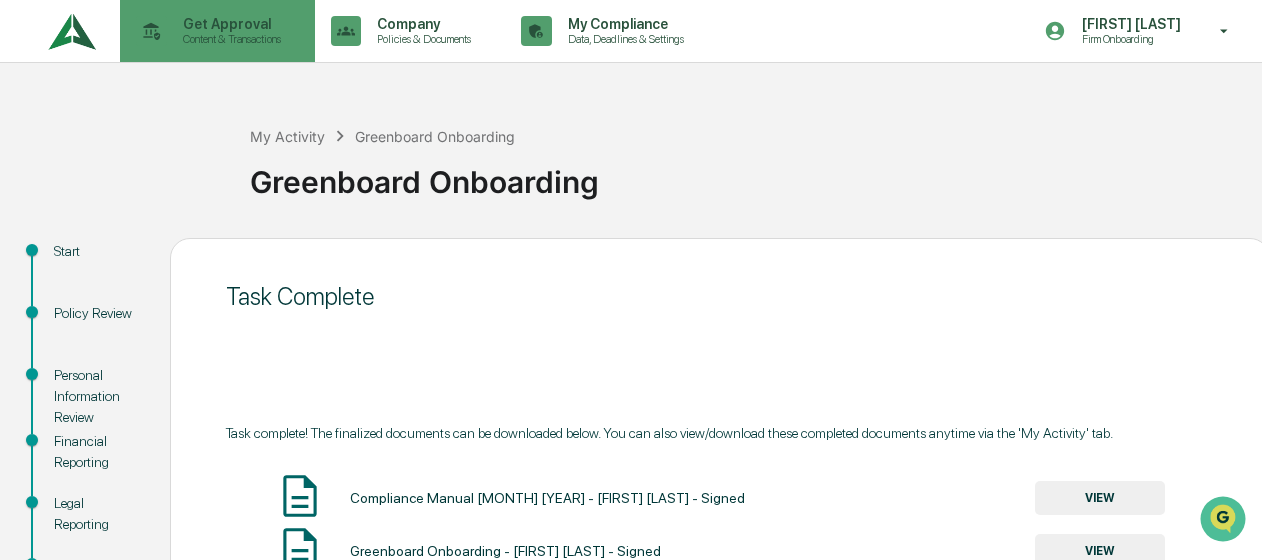 click on "Content & Transactions" at bounding box center (229, 39) 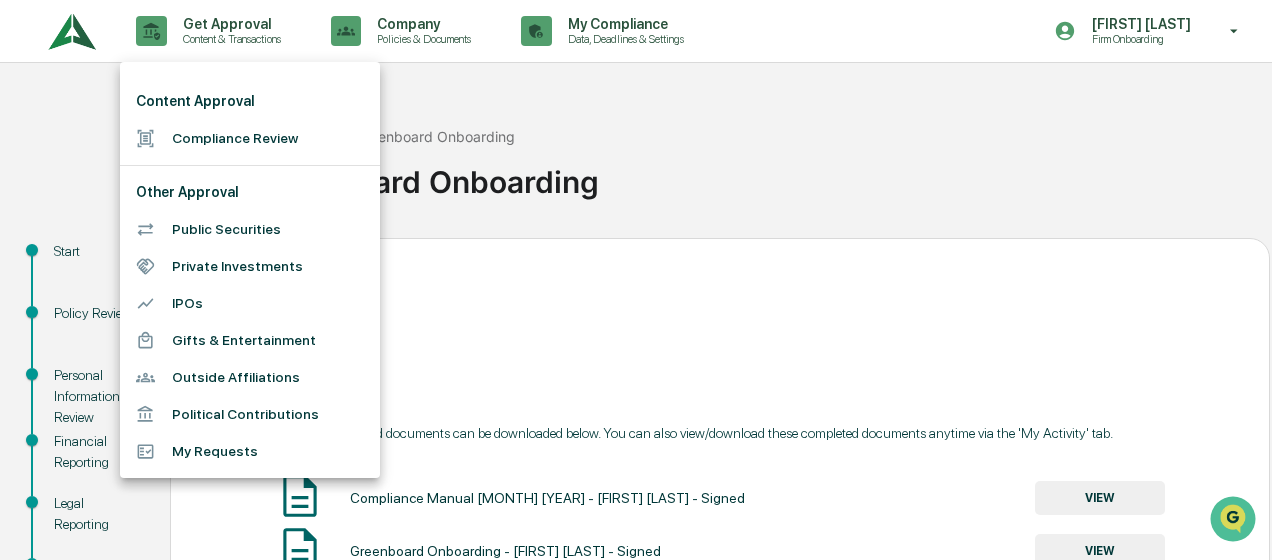 click on "Compliance Review" at bounding box center [250, 138] 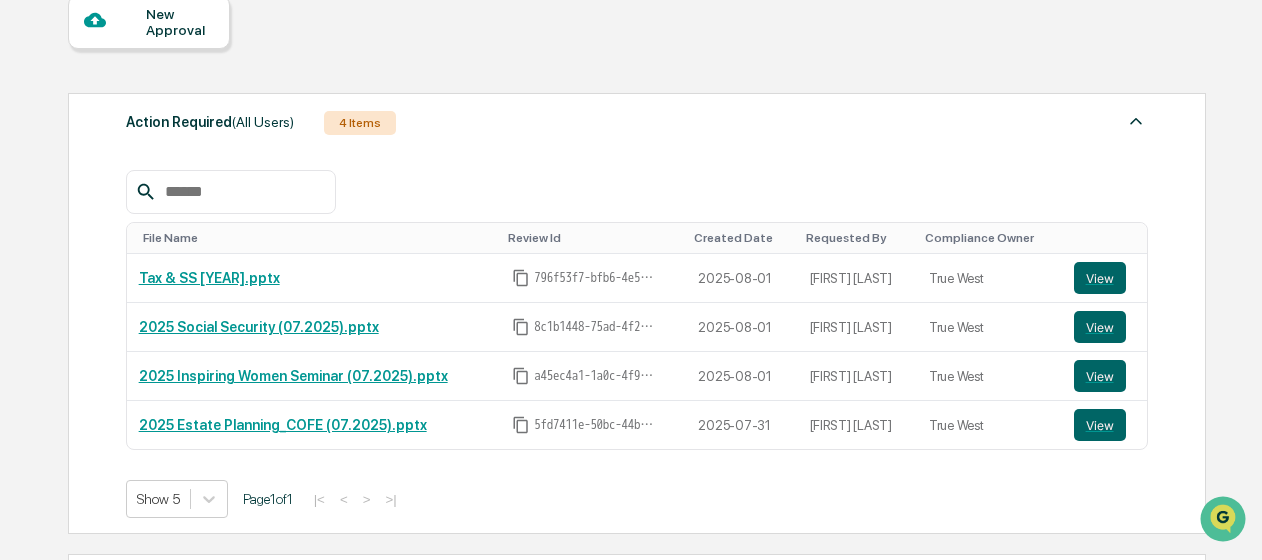 scroll, scrollTop: 0, scrollLeft: 0, axis: both 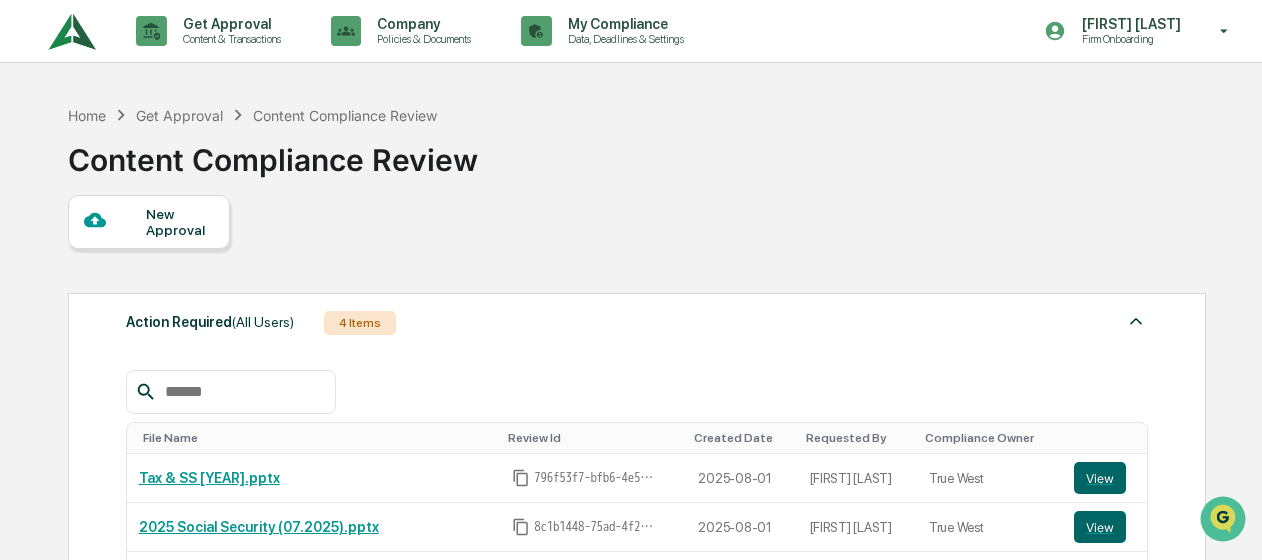 click on "New Approval" at bounding box center (179, 222) 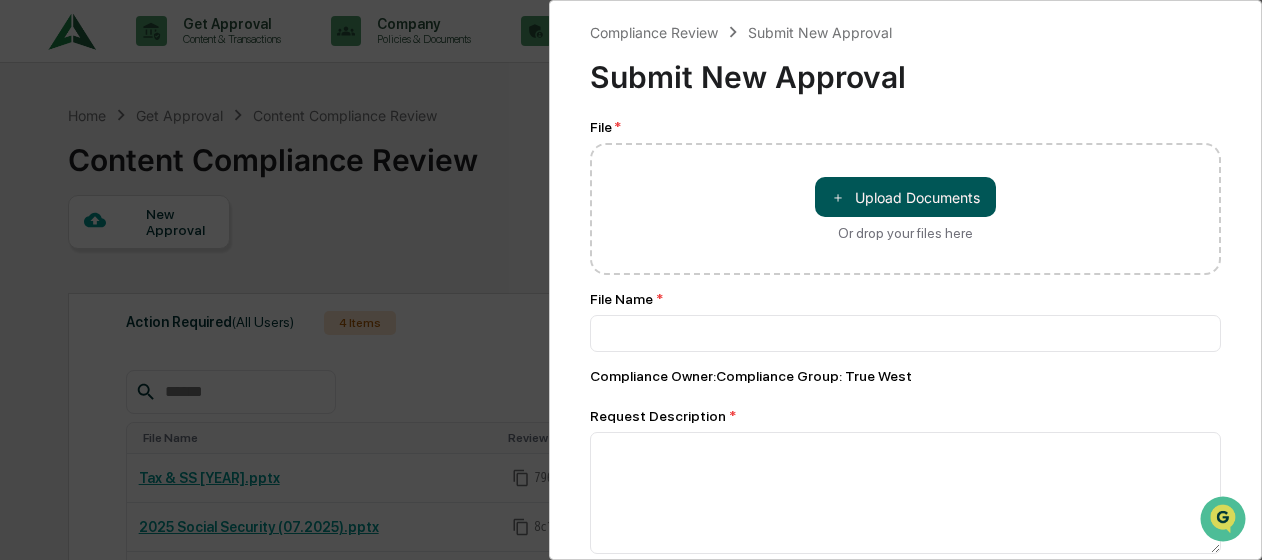 click on "＋ Upload Documents" at bounding box center (905, 197) 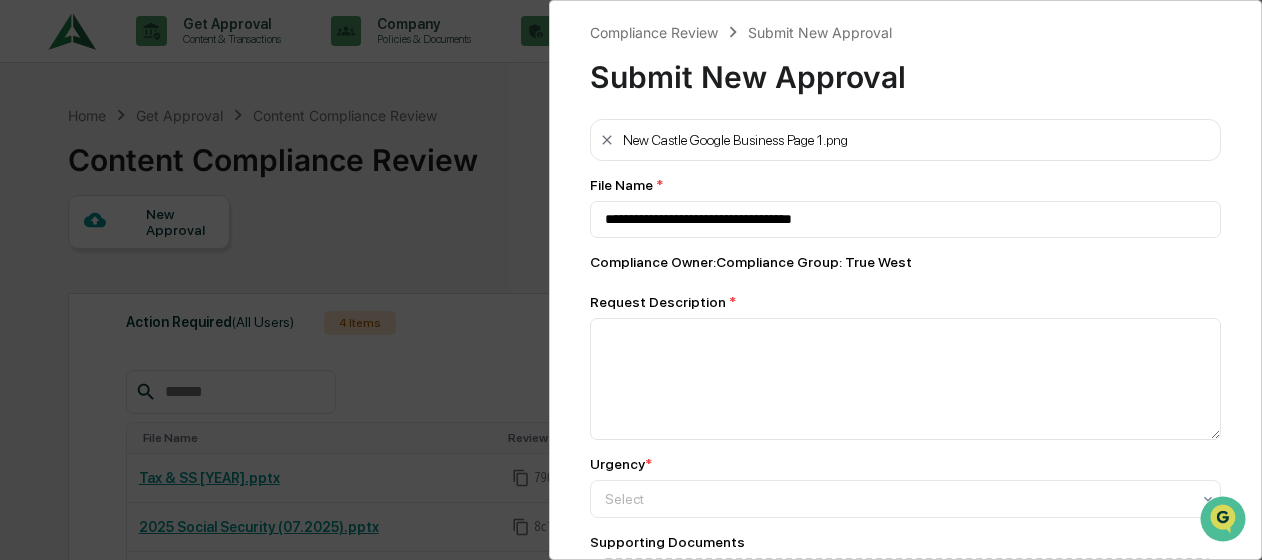 click on "New Castle Google Business Page 1.png" at bounding box center (905, 140) 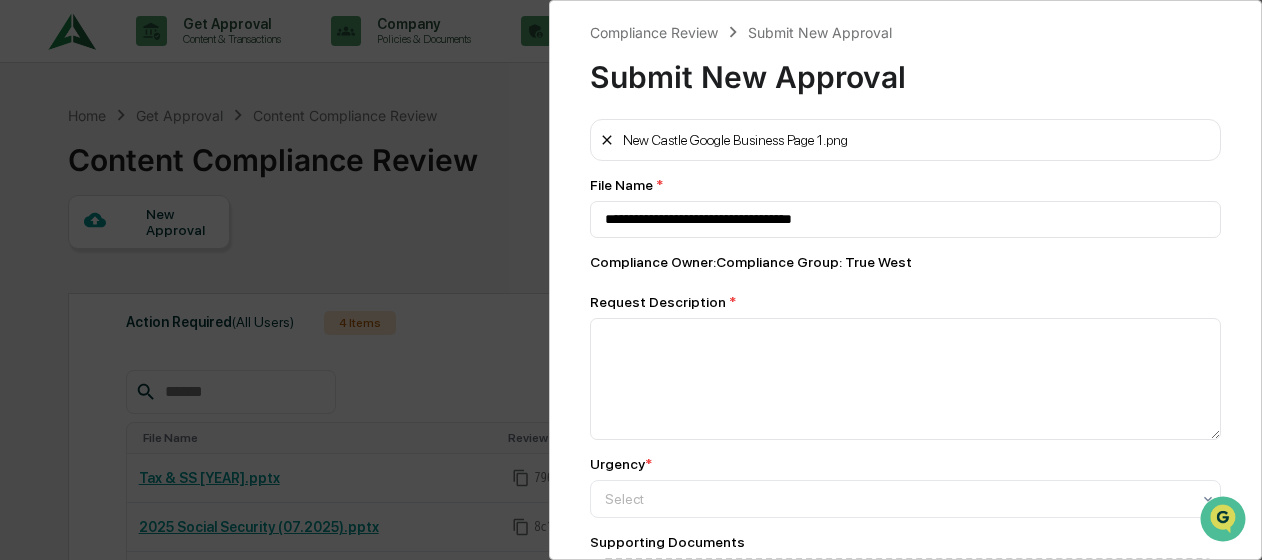 click 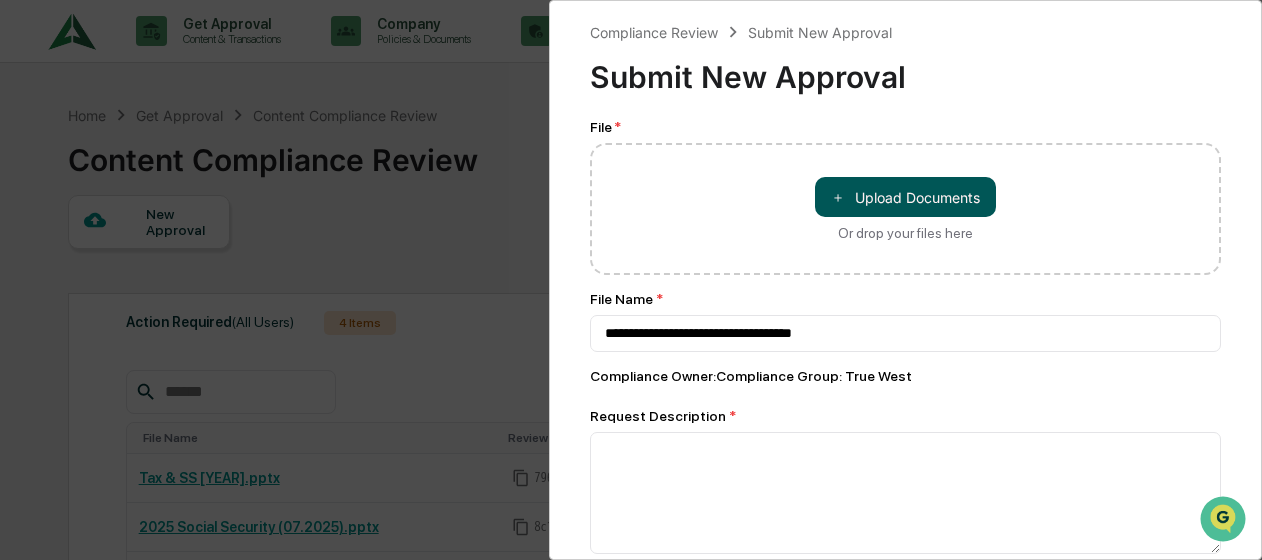 click on "＋ Upload Documents" at bounding box center (905, 197) 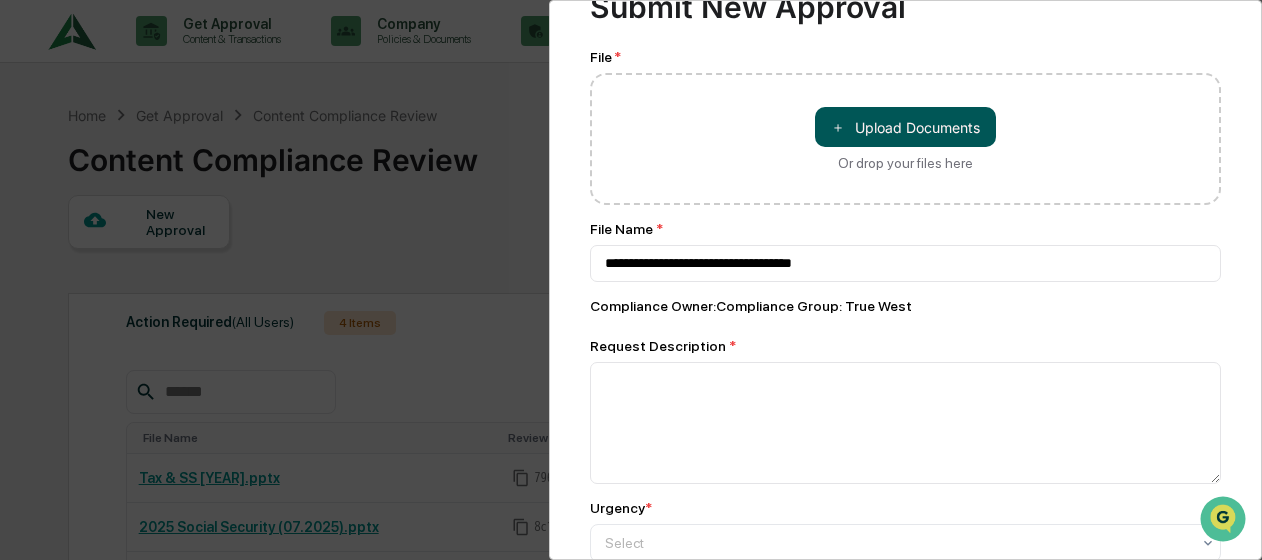 scroll, scrollTop: 100, scrollLeft: 0, axis: vertical 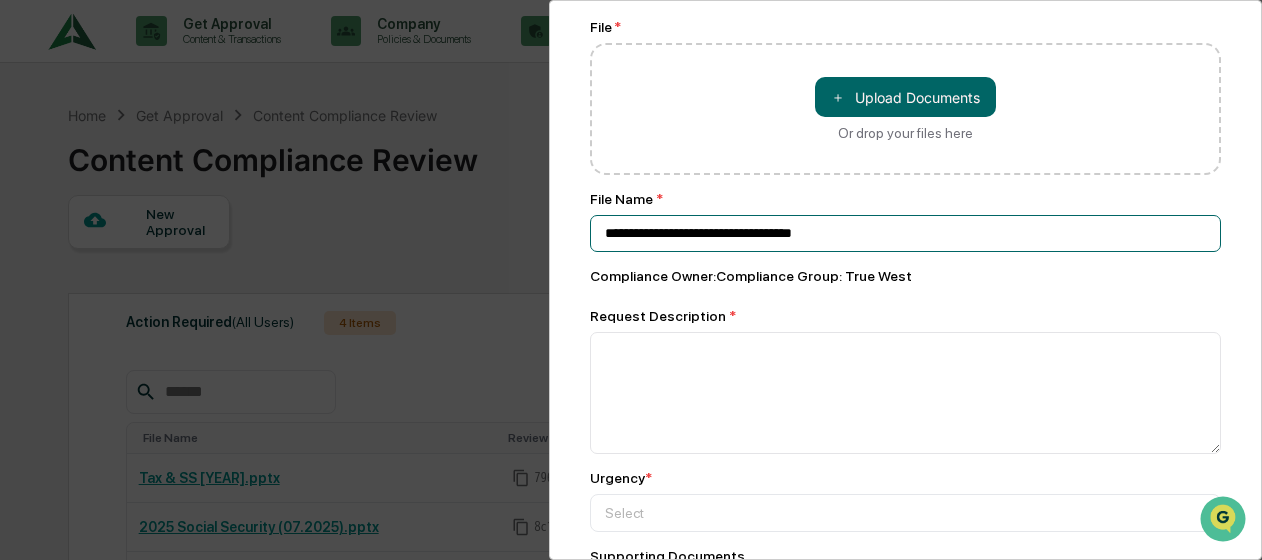 click on "**********" at bounding box center [905, 233] 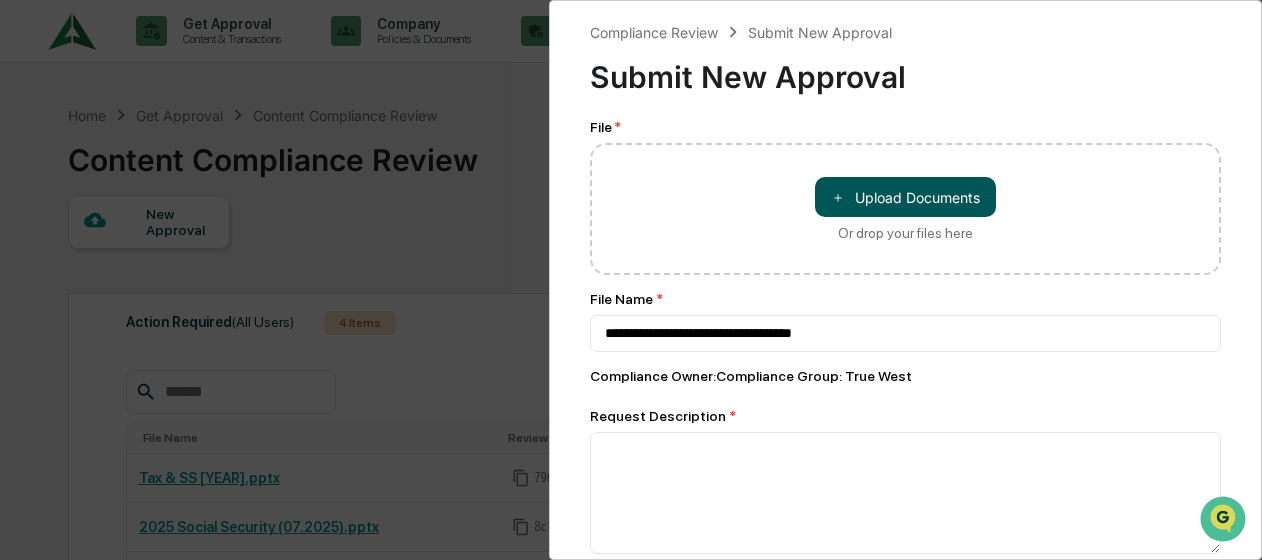 click on "＋ Upload Documents" at bounding box center (905, 197) 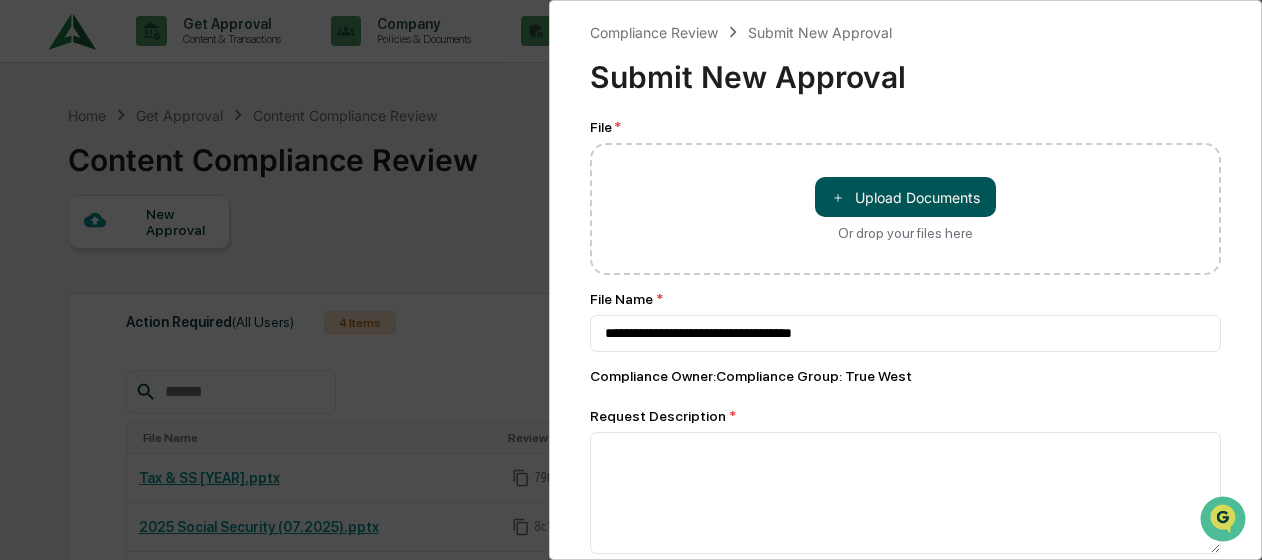 type on "**********" 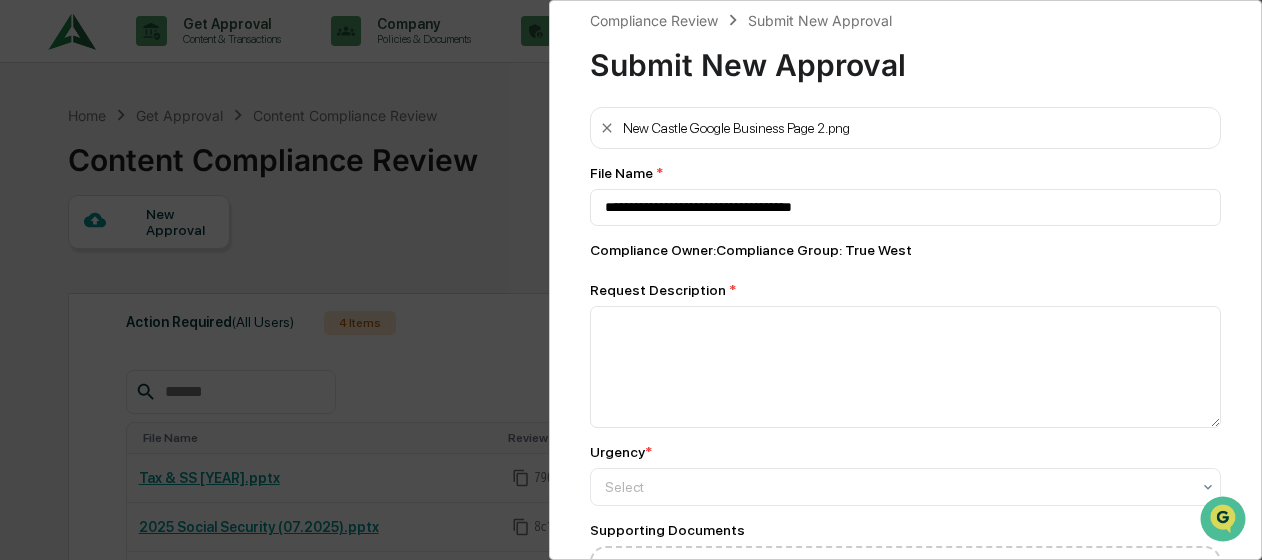scroll, scrollTop: 0, scrollLeft: 0, axis: both 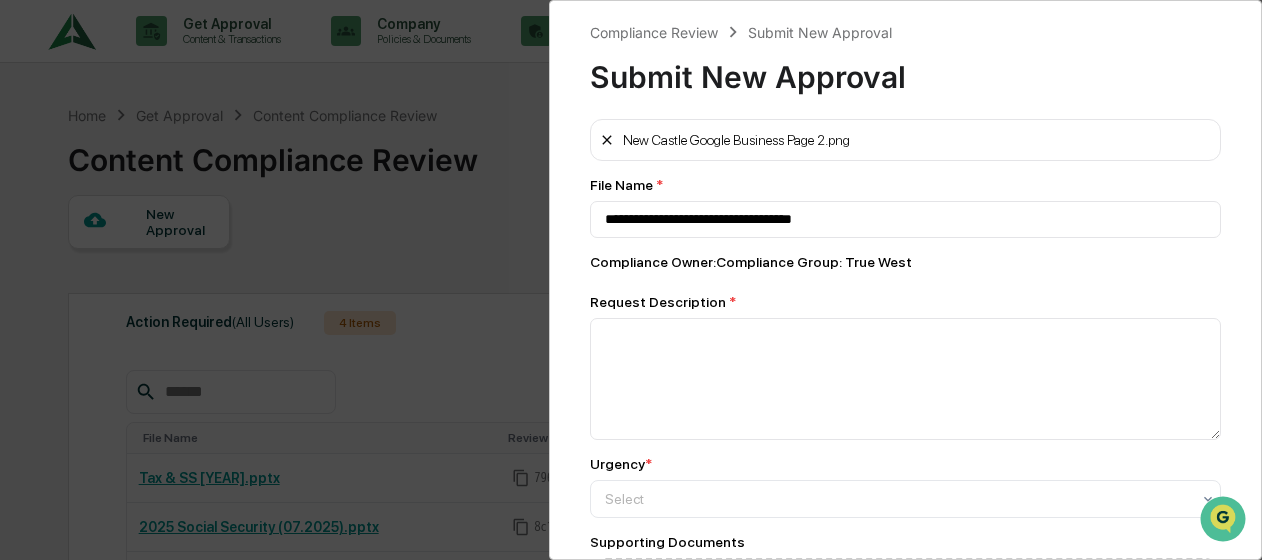 click at bounding box center (607, 140) 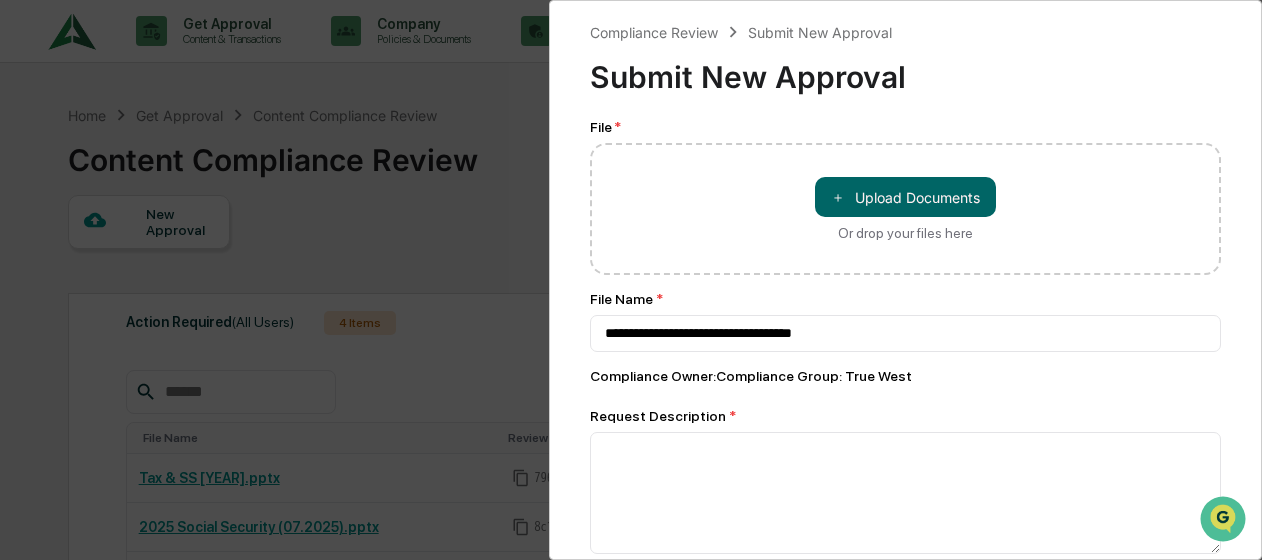 click on "Or drop your files here" at bounding box center [905, 233] 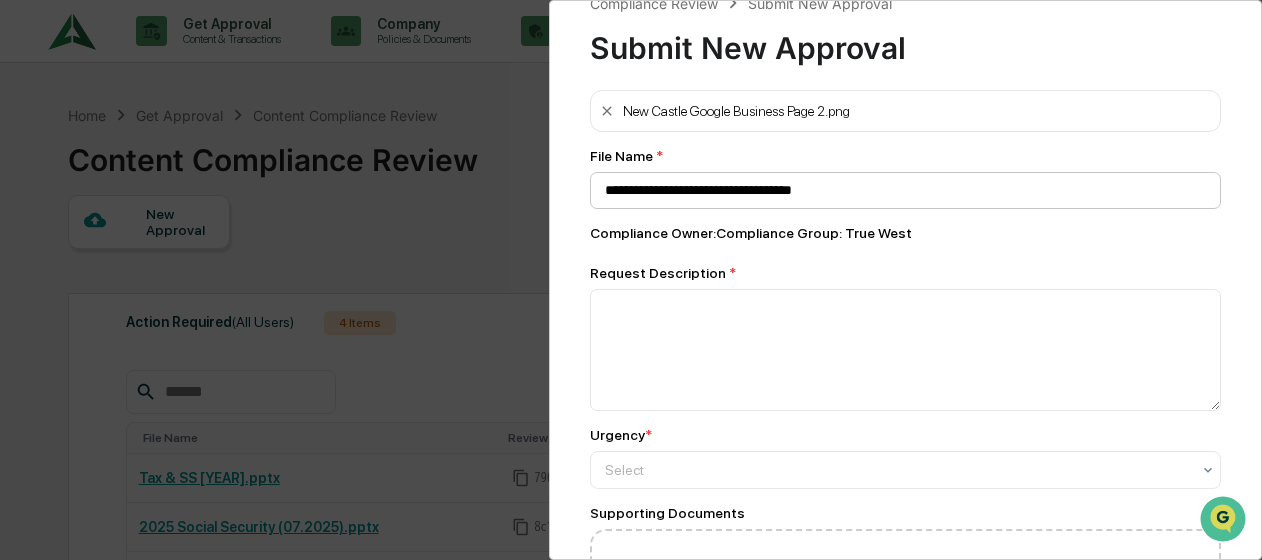 scroll, scrollTop: 0, scrollLeft: 0, axis: both 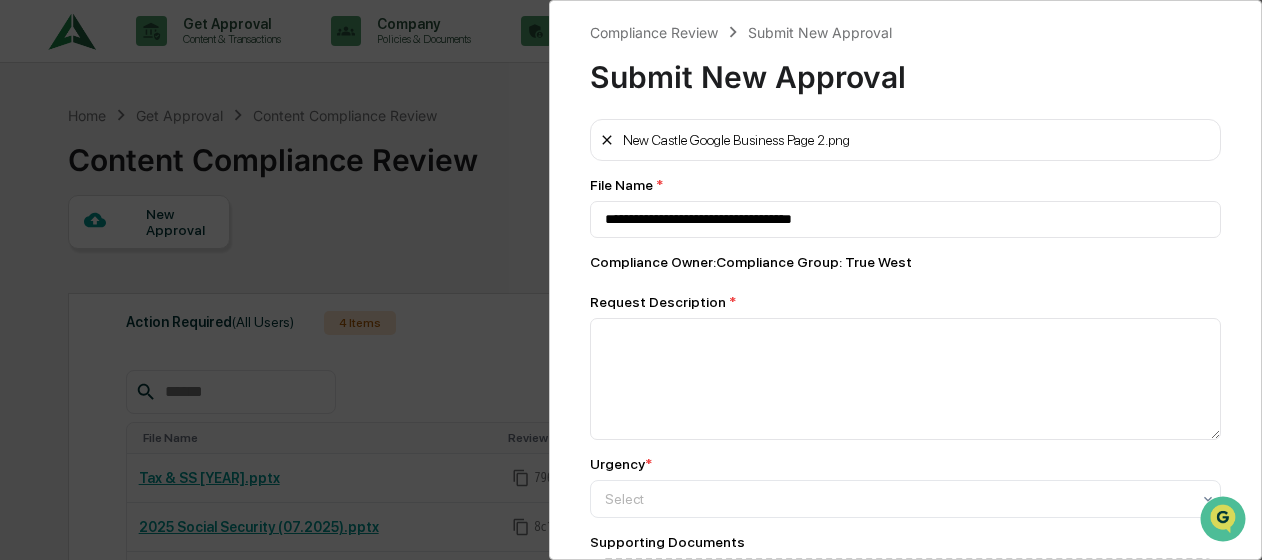 click 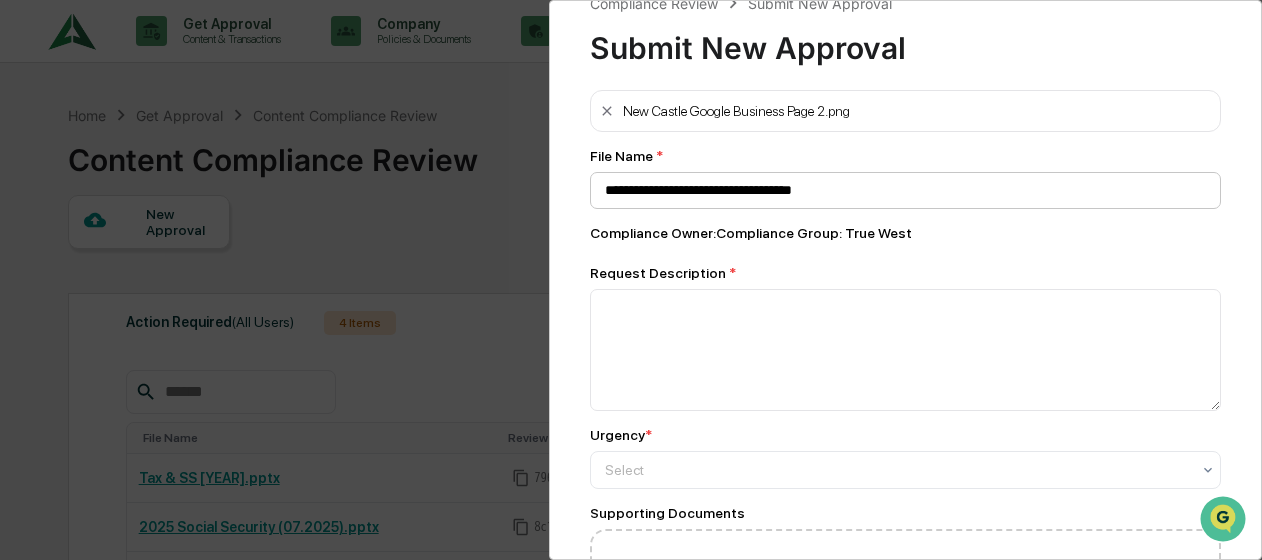 scroll, scrollTop: 0, scrollLeft: 0, axis: both 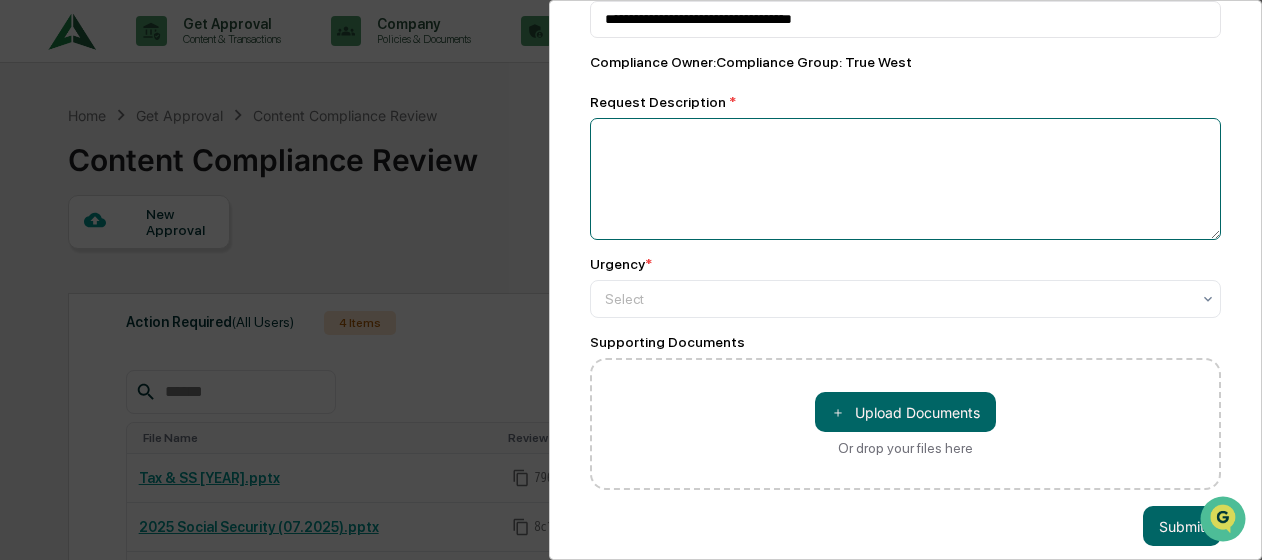 click at bounding box center (905, 179) 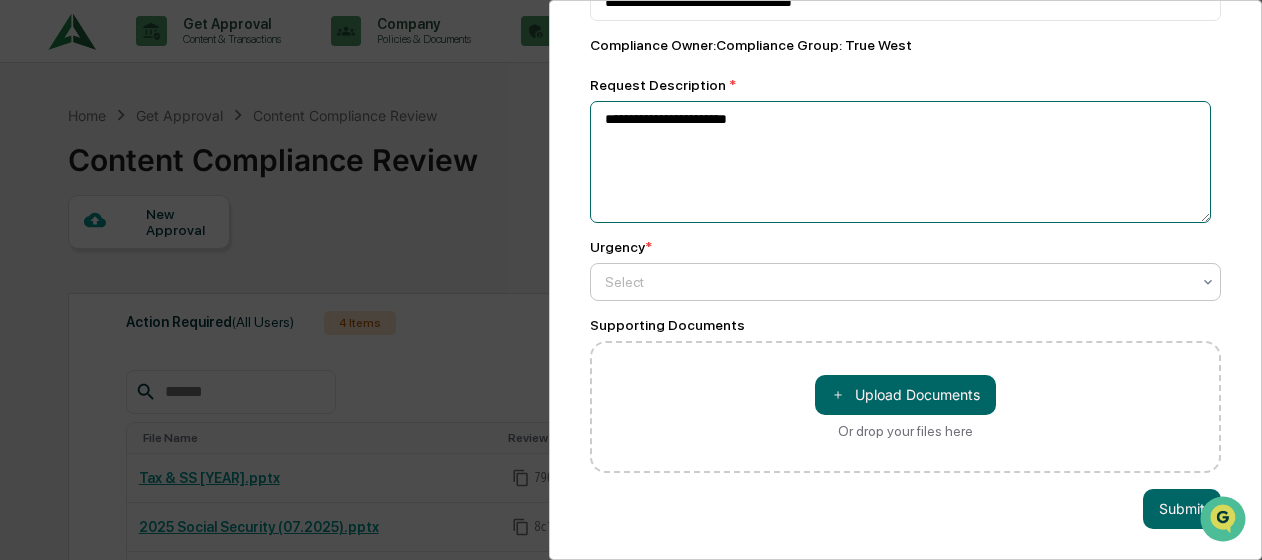 type on "**********" 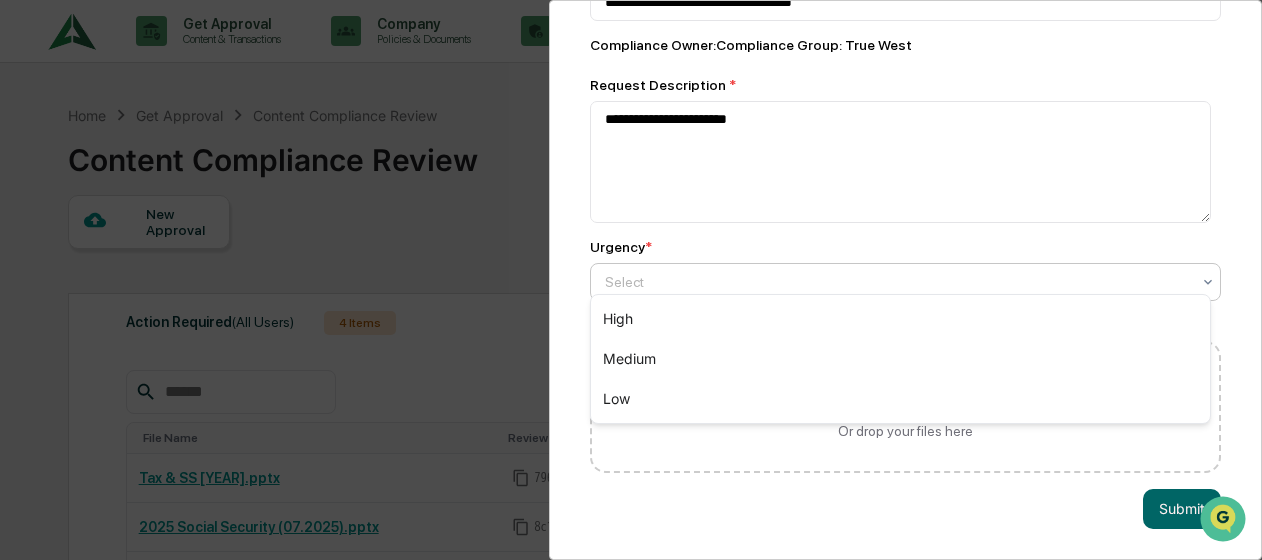click on "Select" at bounding box center (897, 282) 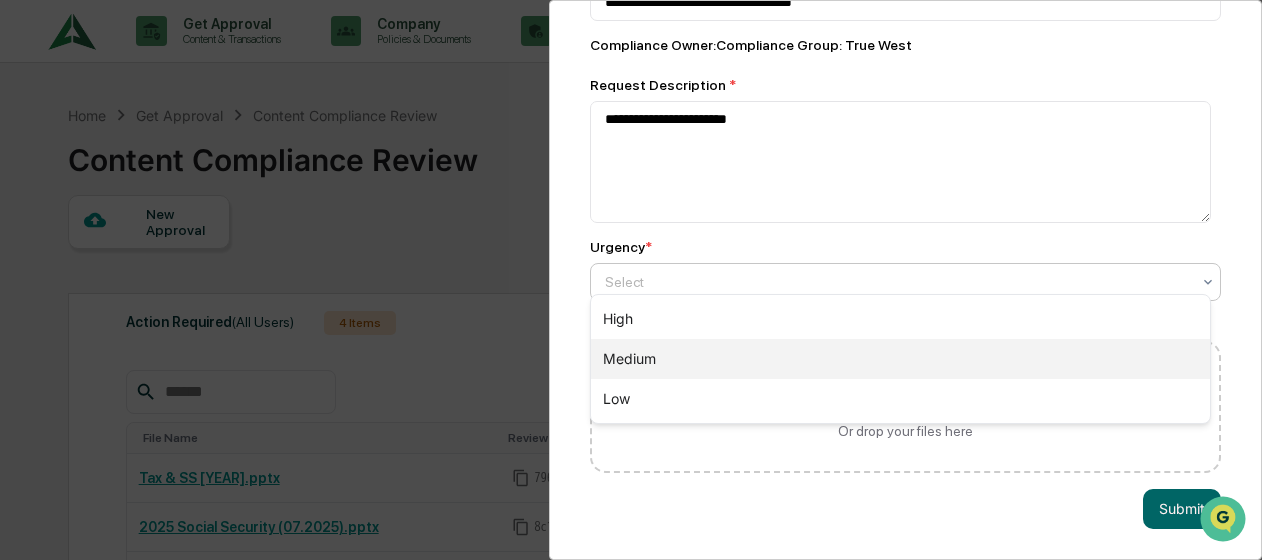 click on "Medium" at bounding box center (900, 359) 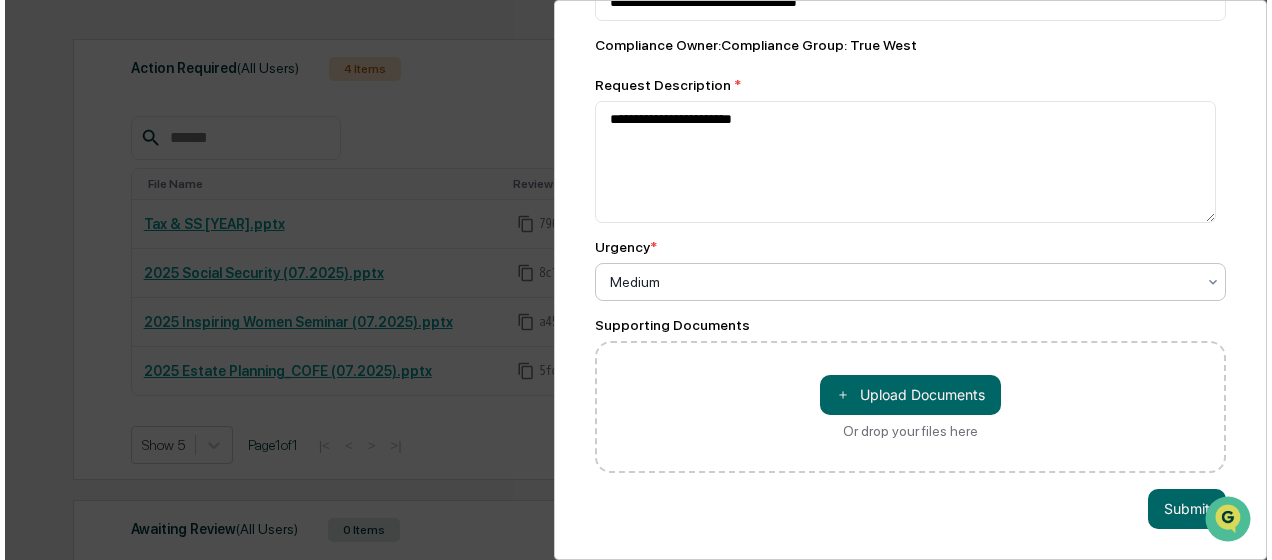 scroll, scrollTop: 300, scrollLeft: 0, axis: vertical 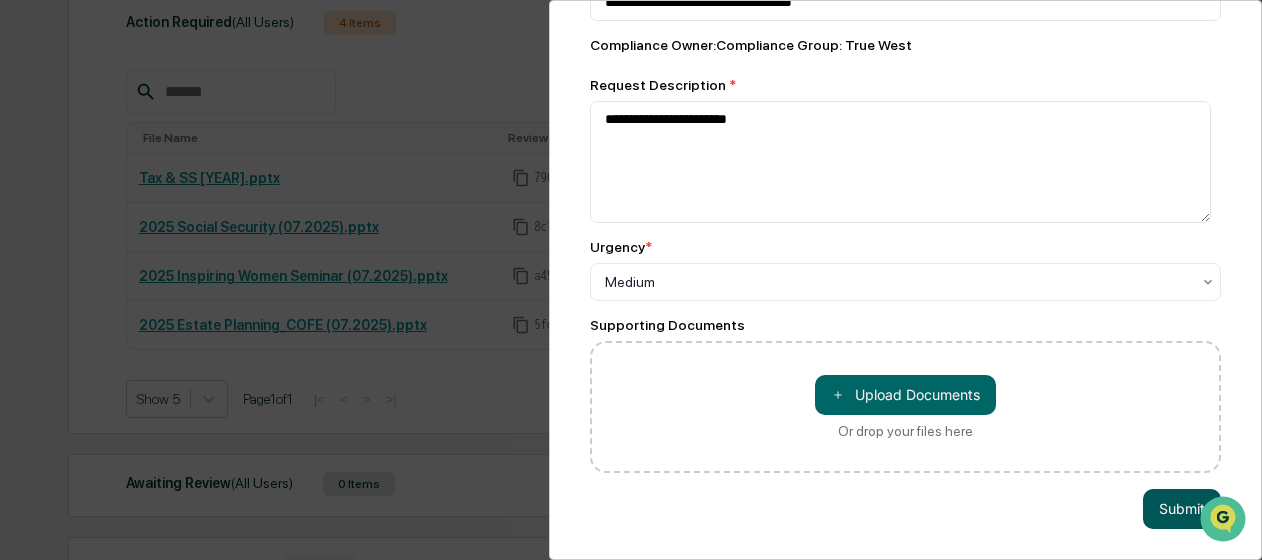 click on "Submit" at bounding box center (1182, 509) 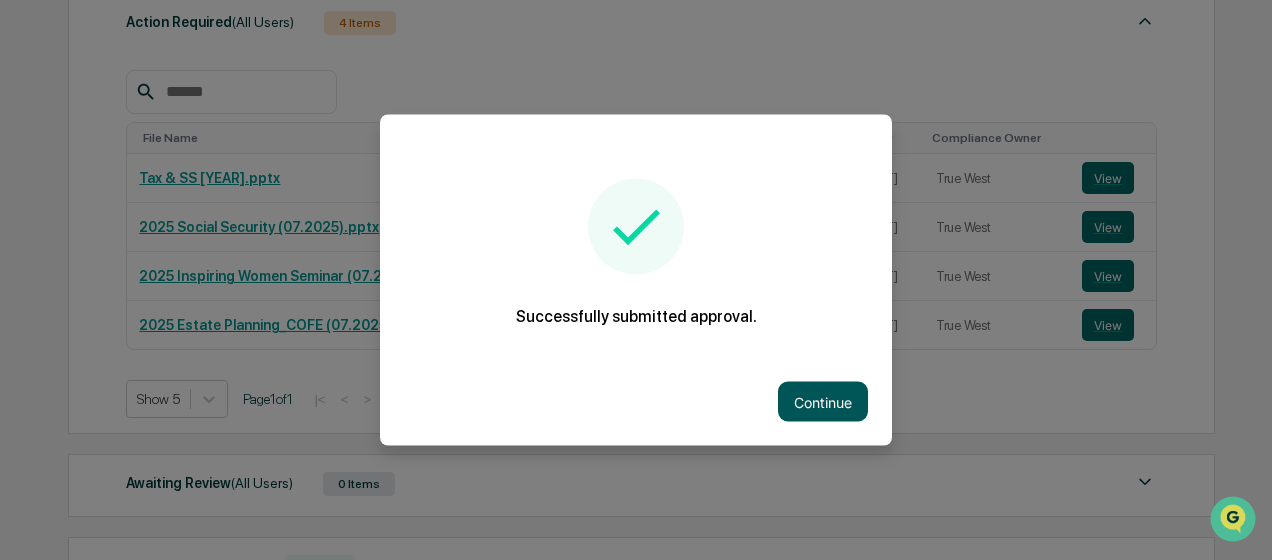 click on "Continue" at bounding box center [823, 402] 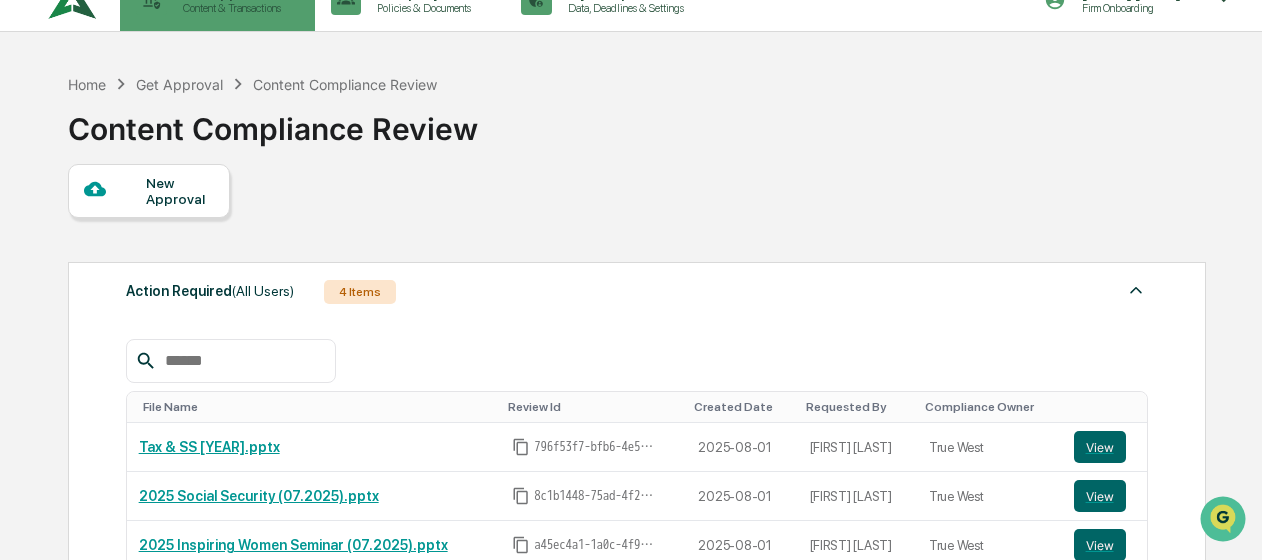 scroll, scrollTop: 0, scrollLeft: 0, axis: both 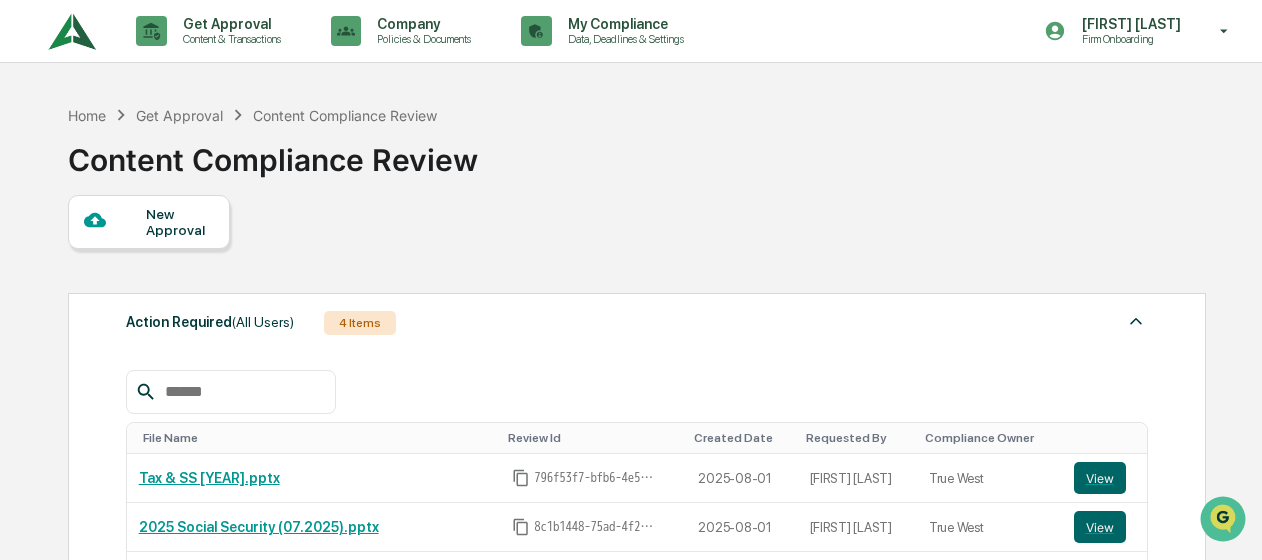 click on "New Approval" at bounding box center [179, 222] 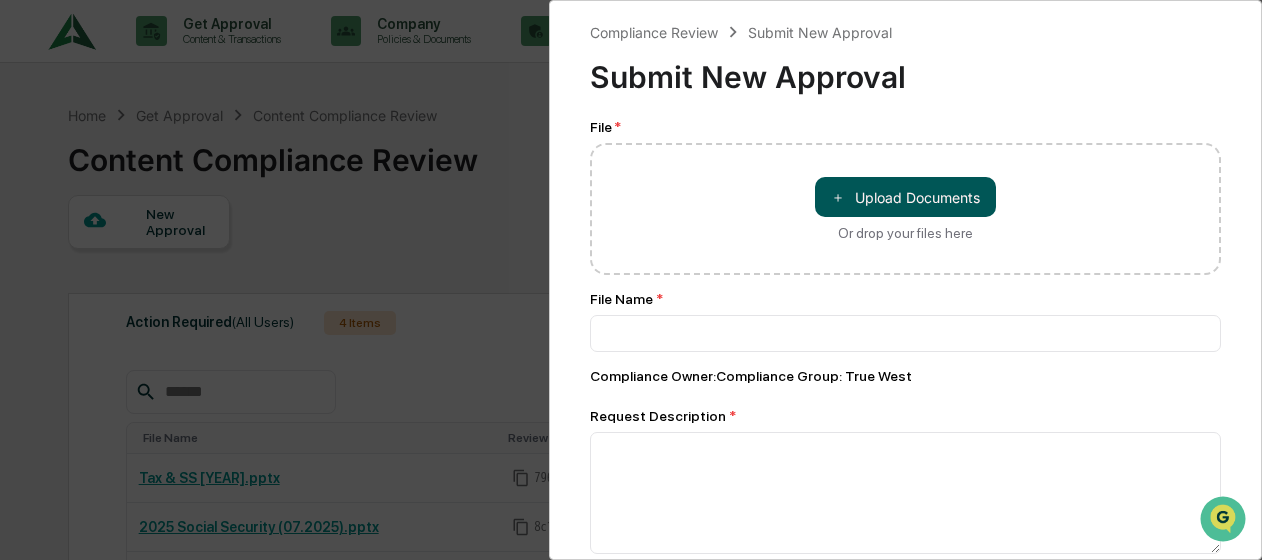 click on "＋ Upload Documents" at bounding box center (905, 197) 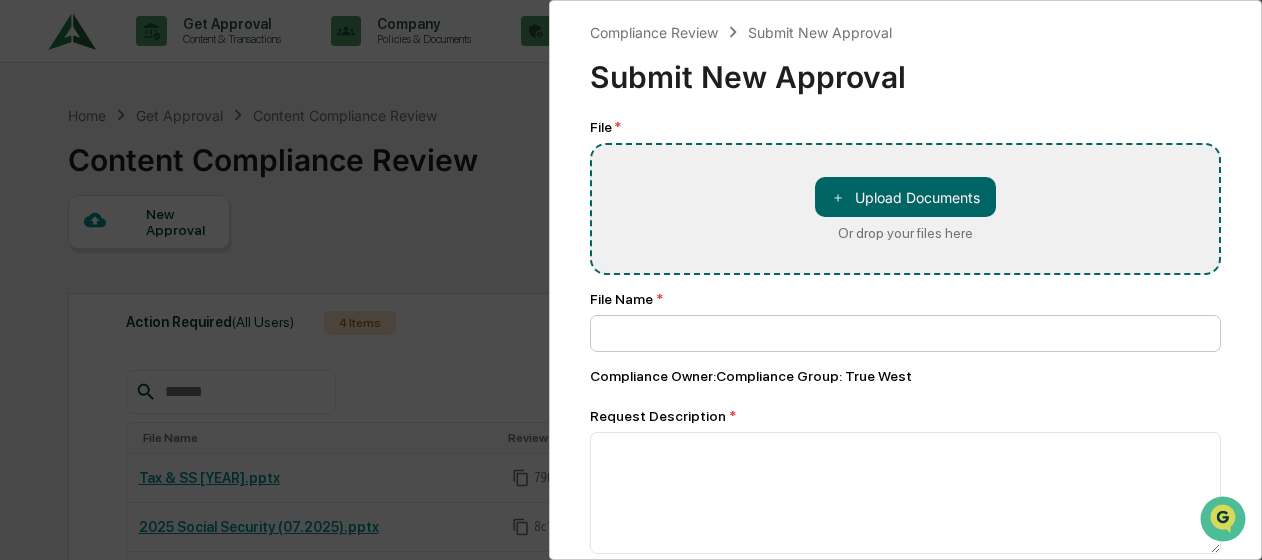 type on "**********" 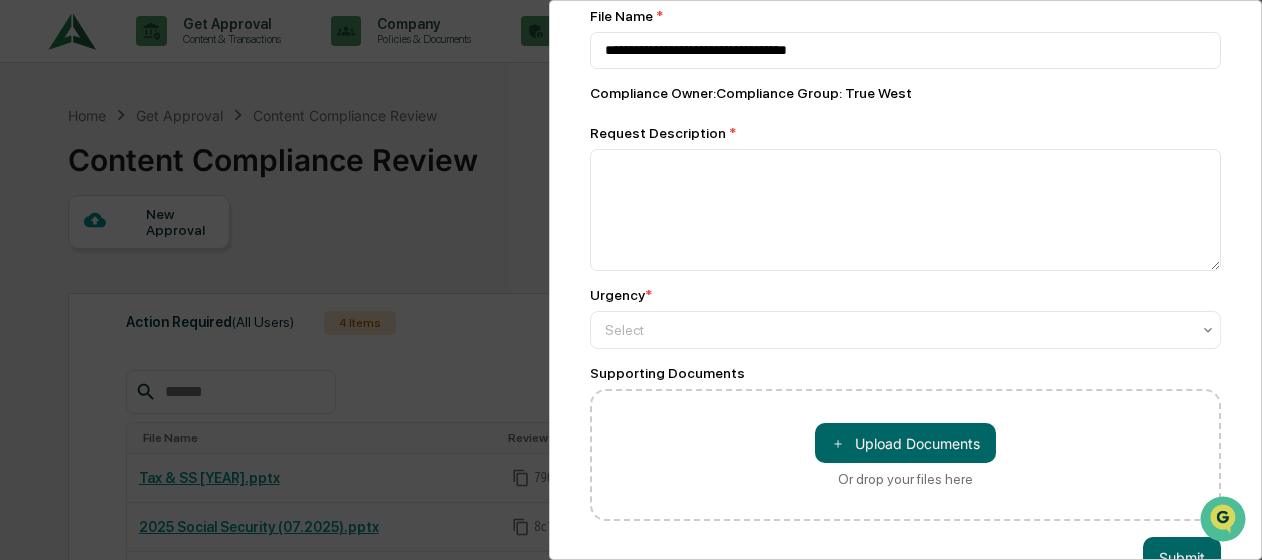 scroll, scrollTop: 200, scrollLeft: 0, axis: vertical 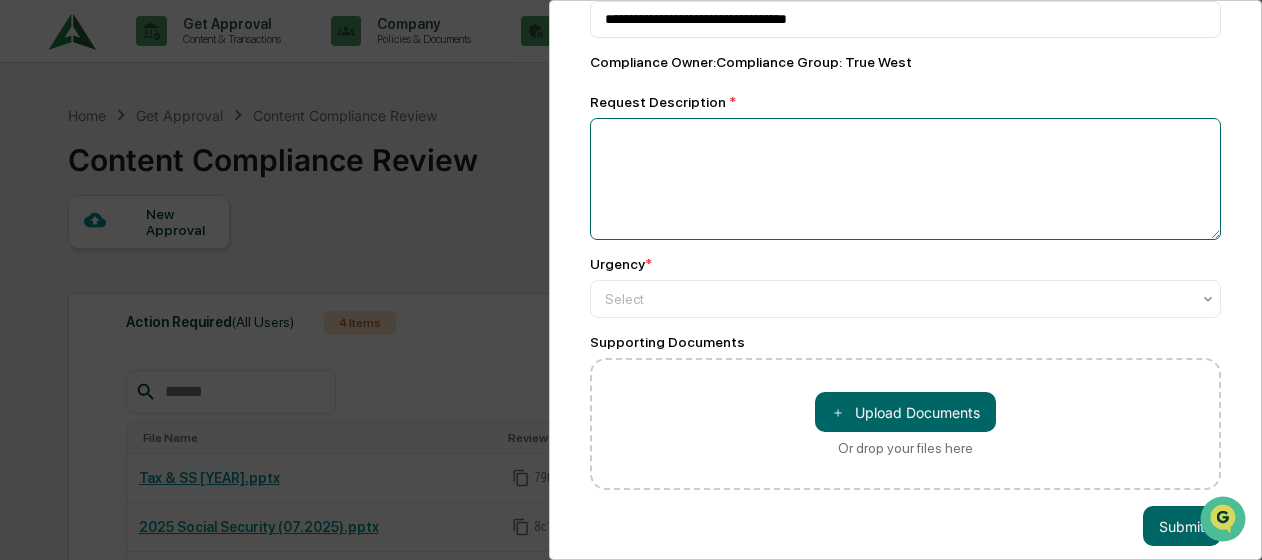 click at bounding box center [905, 179] 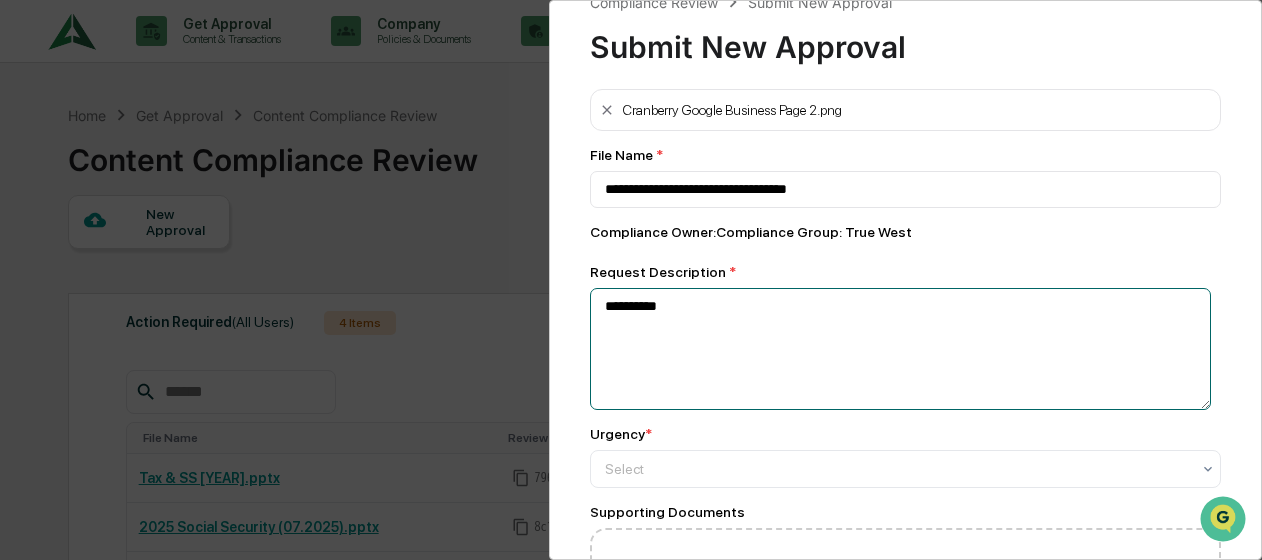 scroll, scrollTop: 0, scrollLeft: 0, axis: both 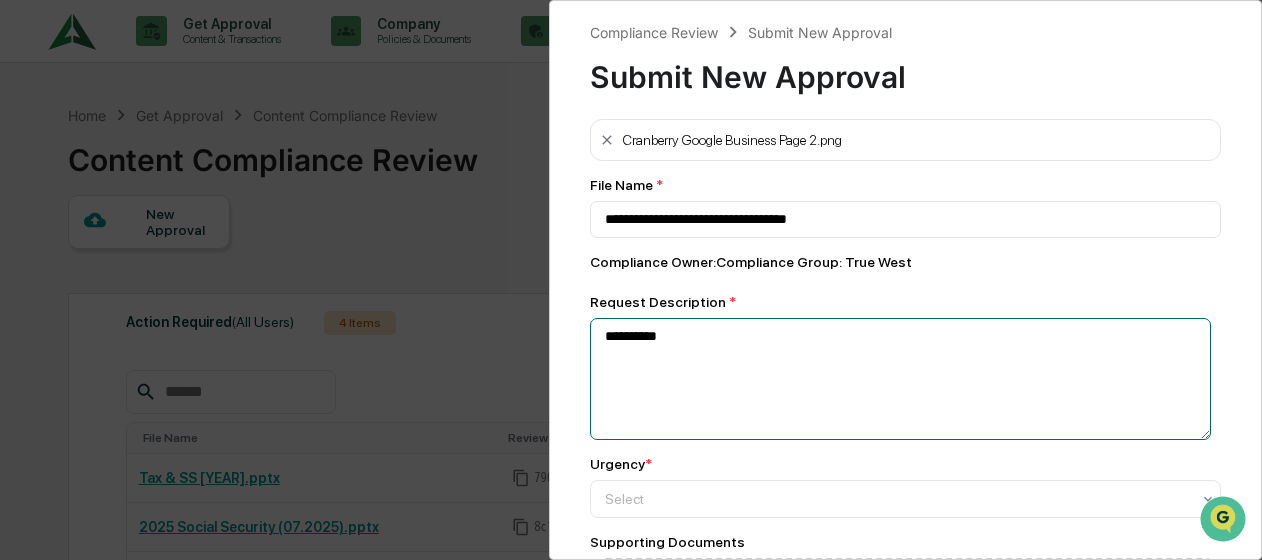 type on "**********" 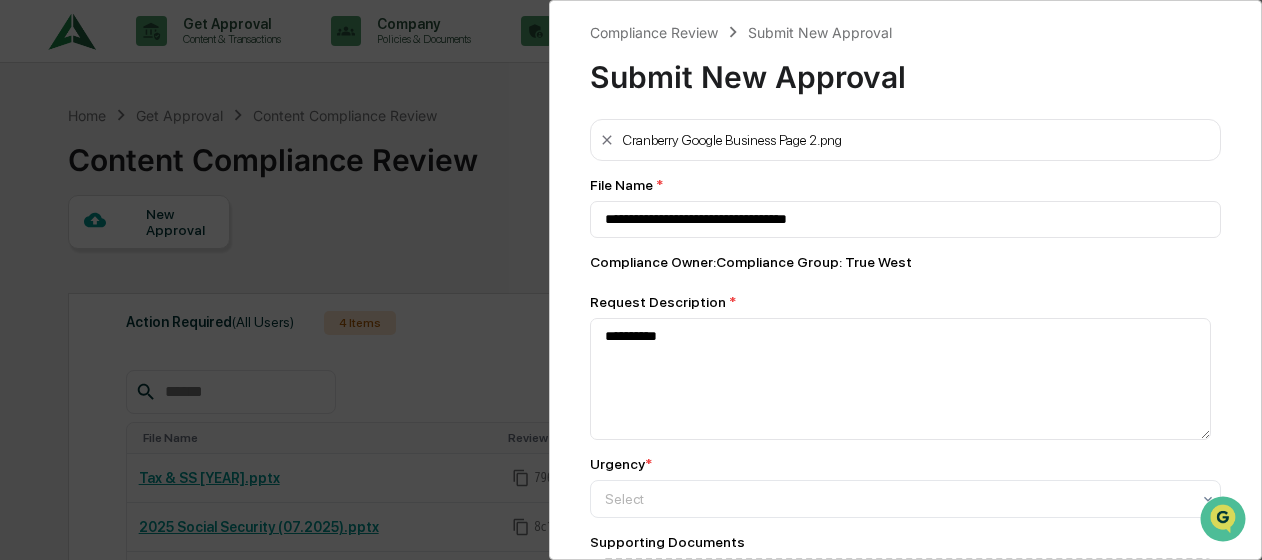 click on "Cranberry Google Business Page 2.png" at bounding box center (905, 140) 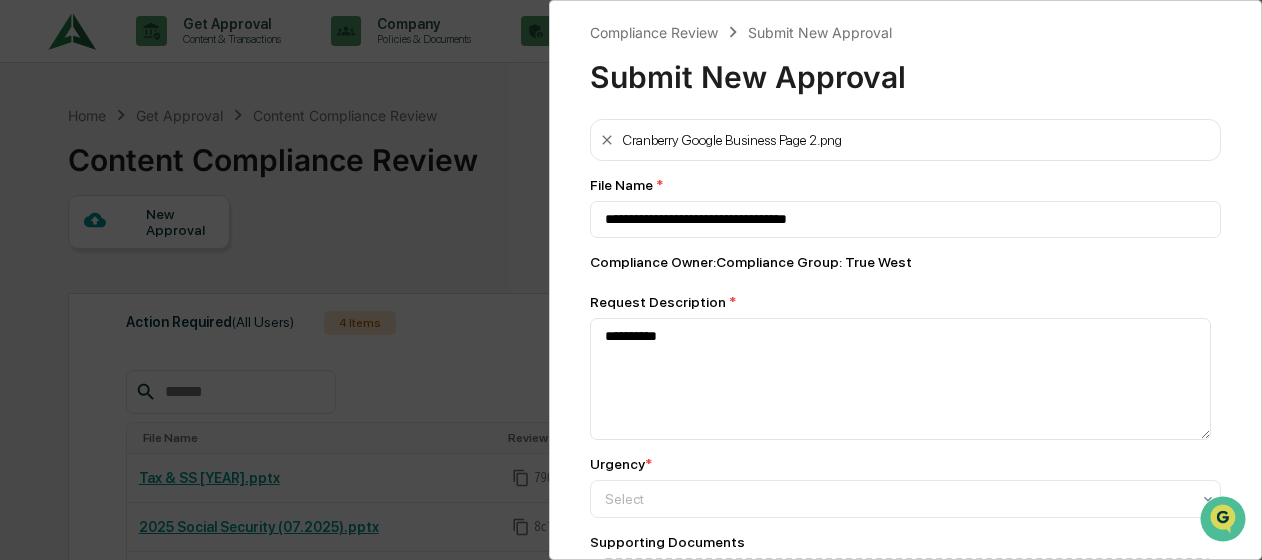 click on "Cranberry Google Business Page 2.png" at bounding box center (732, 140) 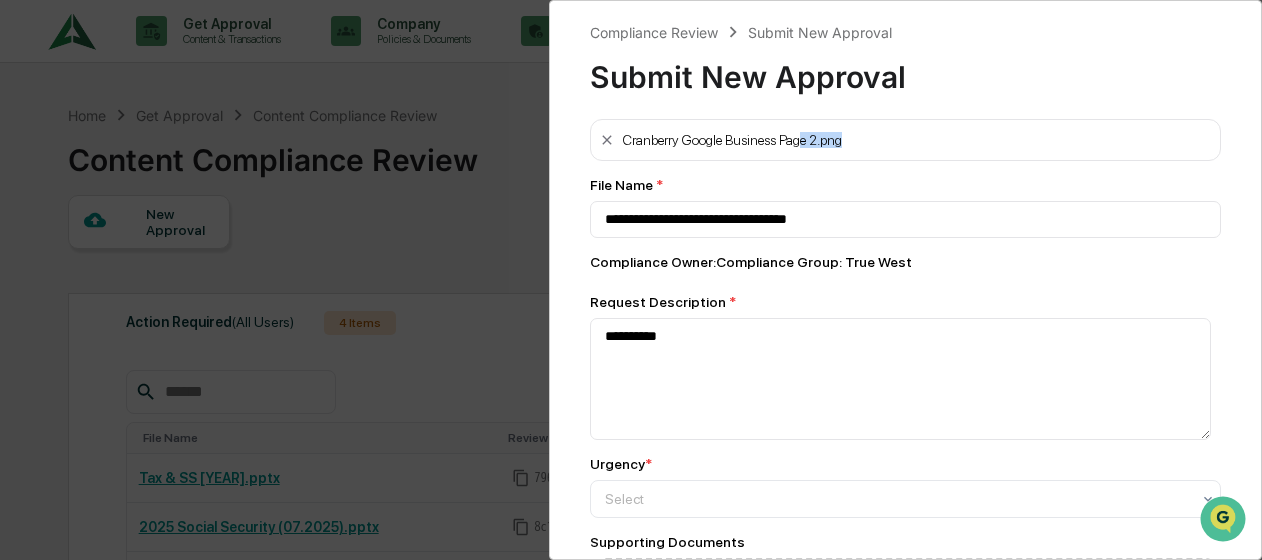 drag, startPoint x: 802, startPoint y: 143, endPoint x: 859, endPoint y: 140, distance: 57.07889 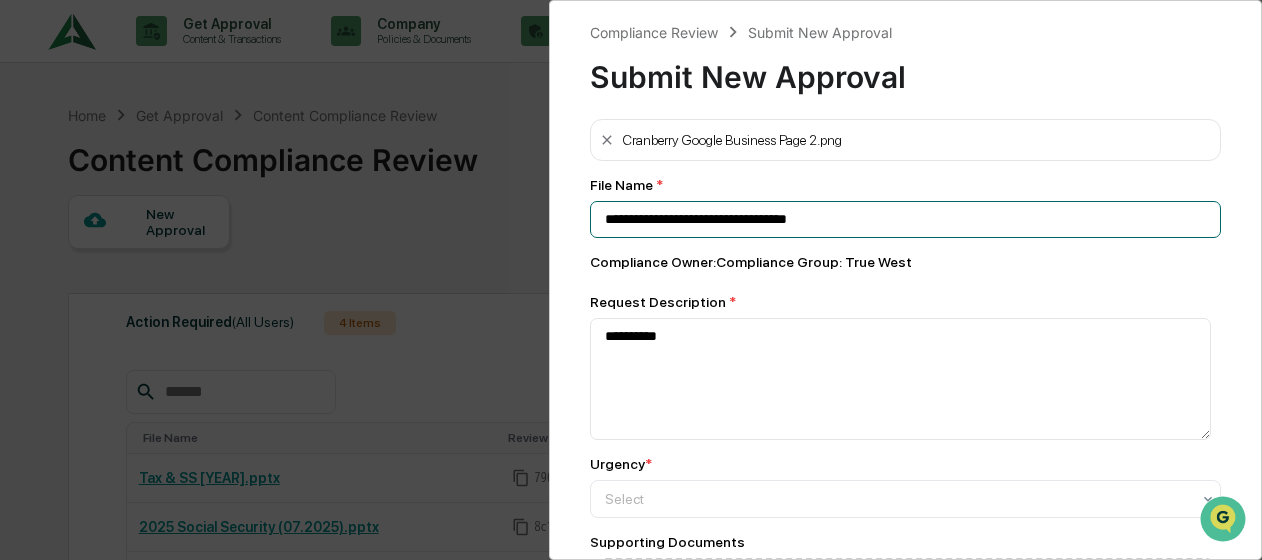 click on "**********" at bounding box center [905, 219] 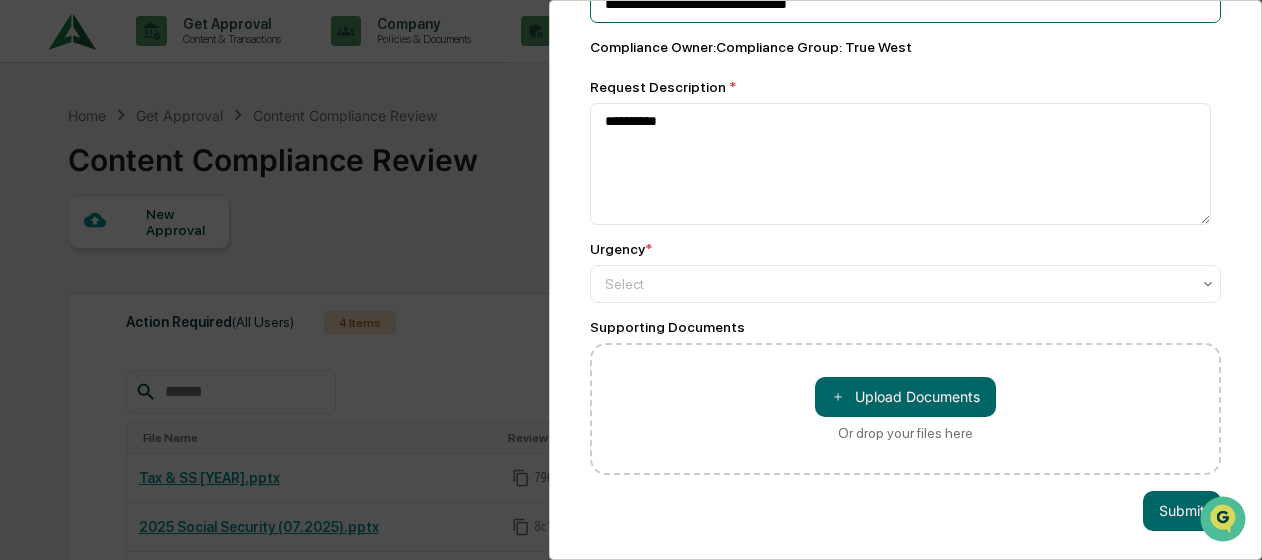 scroll, scrollTop: 230, scrollLeft: 0, axis: vertical 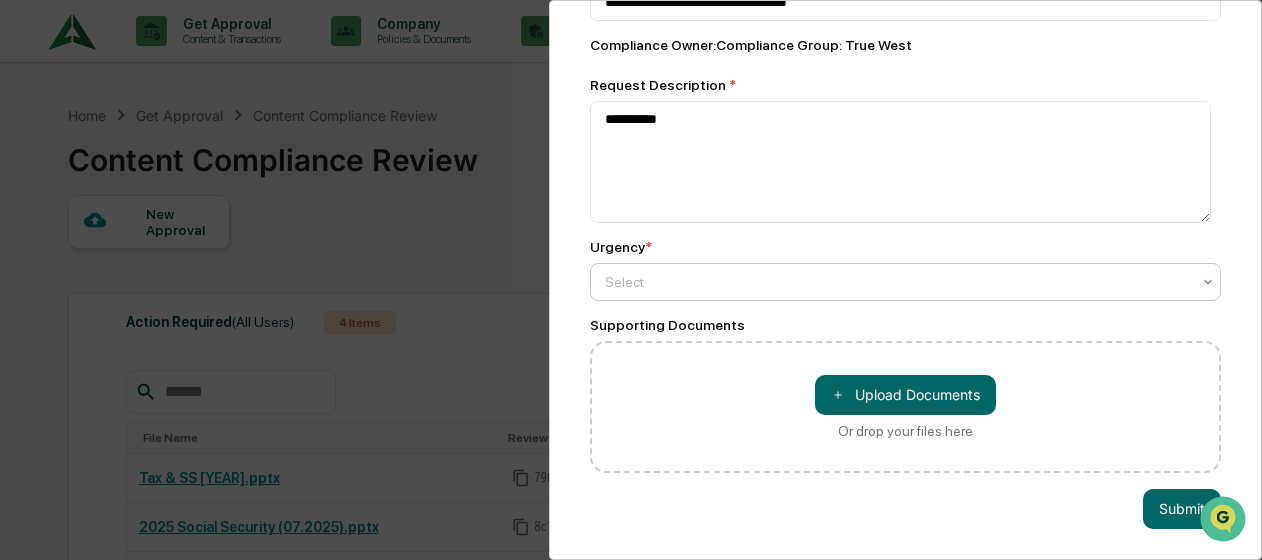 click on "Select" at bounding box center (897, 282) 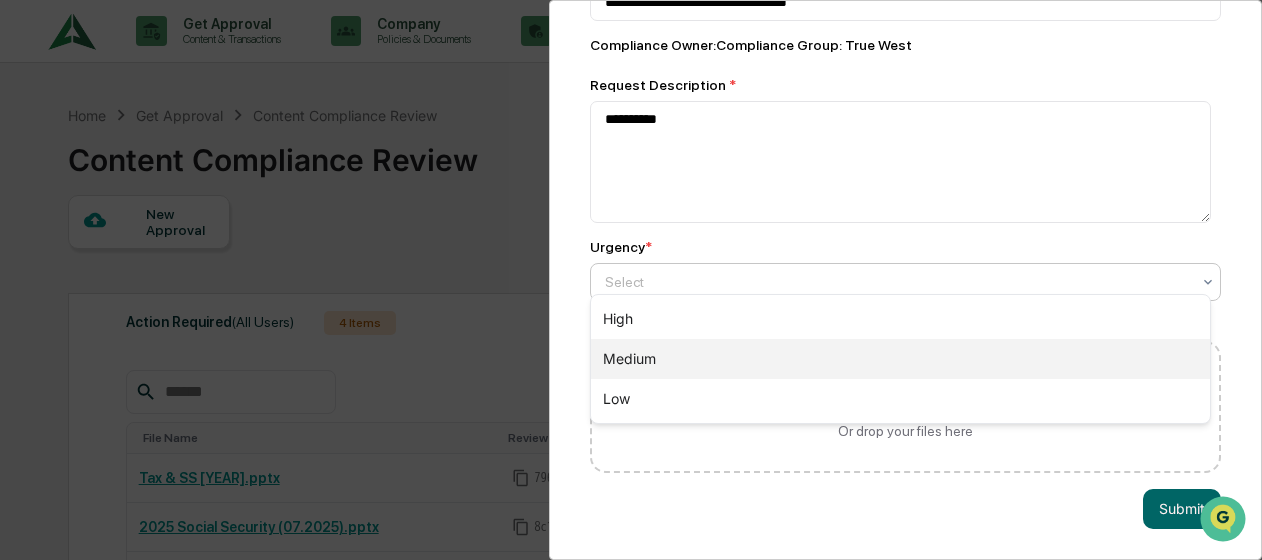 click on "Medium" at bounding box center [900, 359] 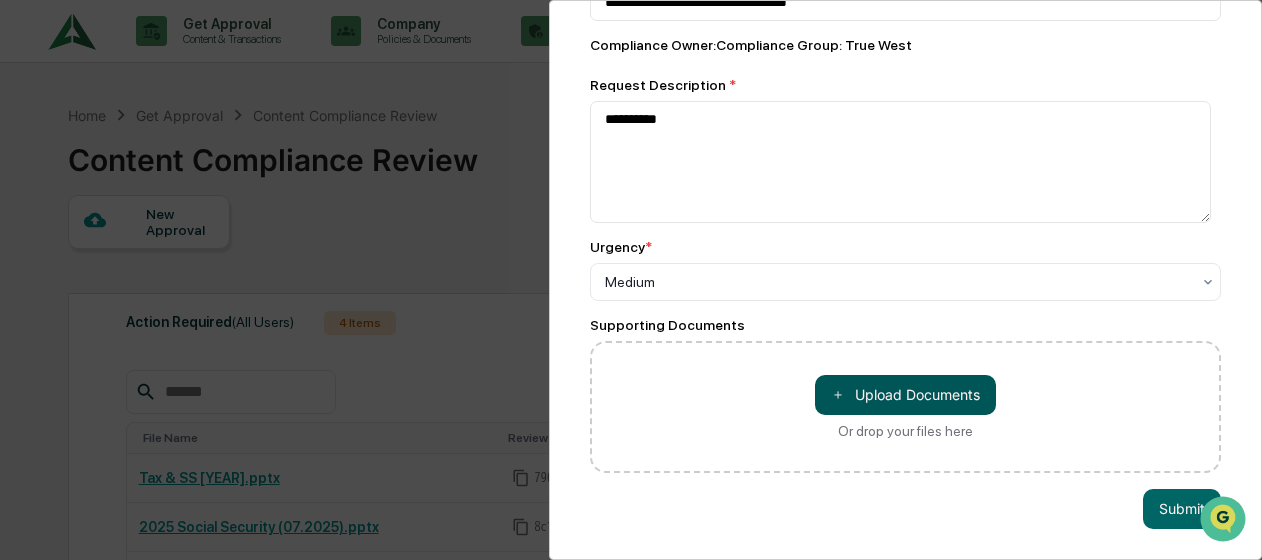 click on "＋ Upload Documents" at bounding box center (905, 395) 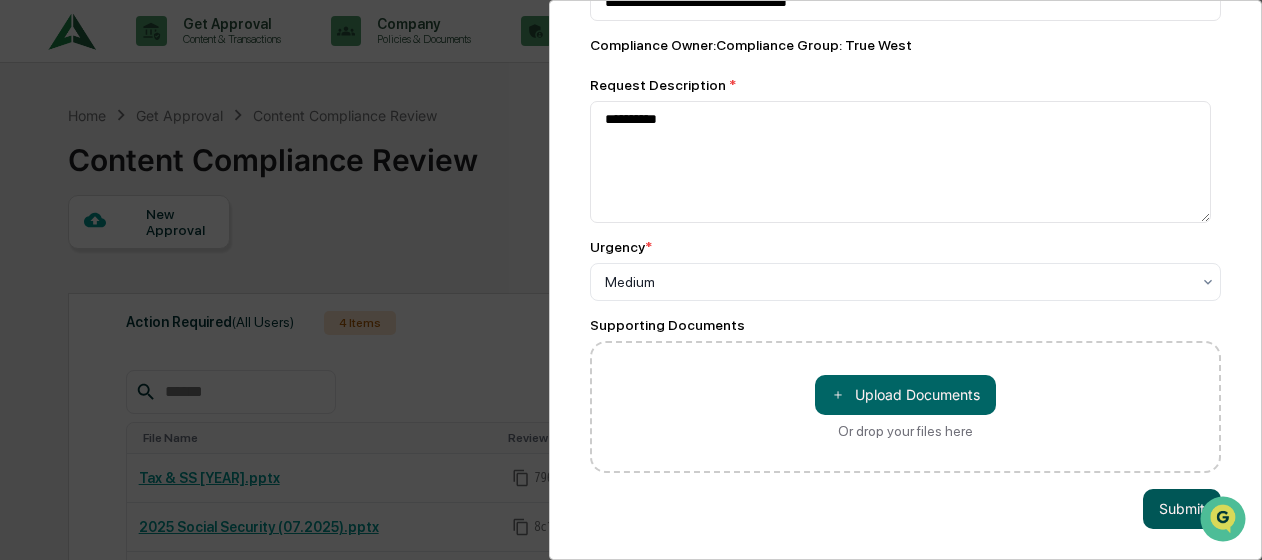 click on "Submit" at bounding box center [1182, 509] 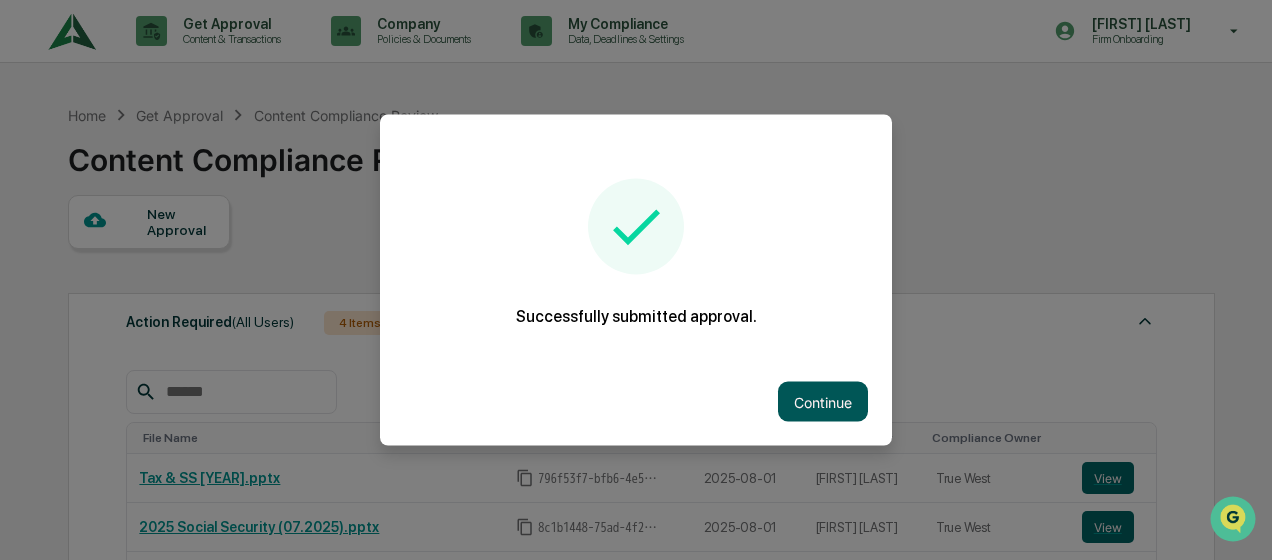 click on "Continue" at bounding box center (823, 402) 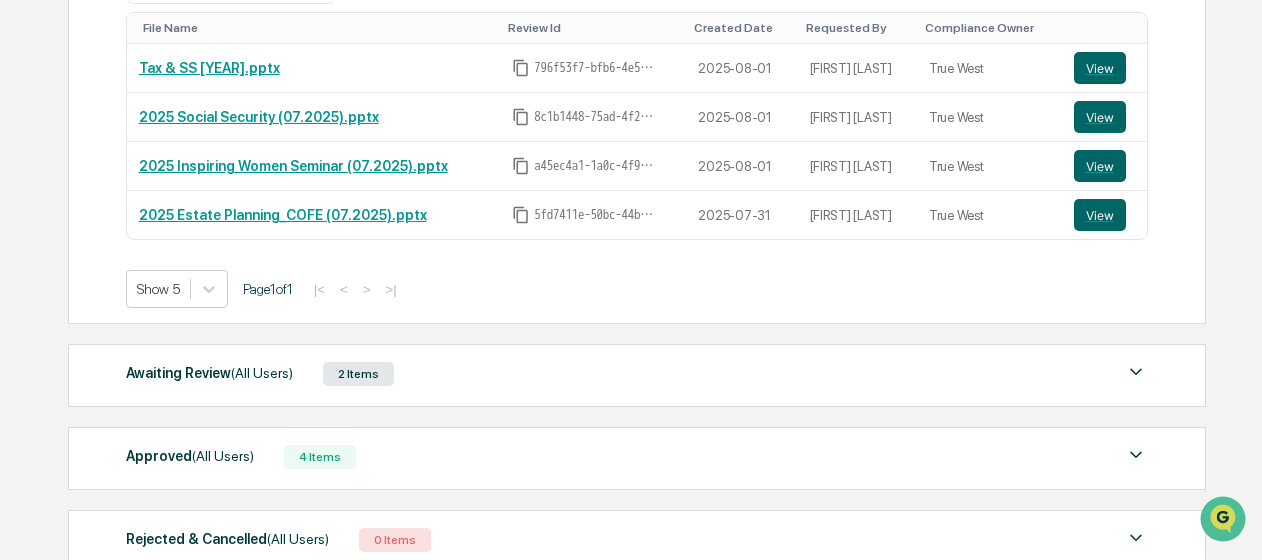 scroll, scrollTop: 300, scrollLeft: 0, axis: vertical 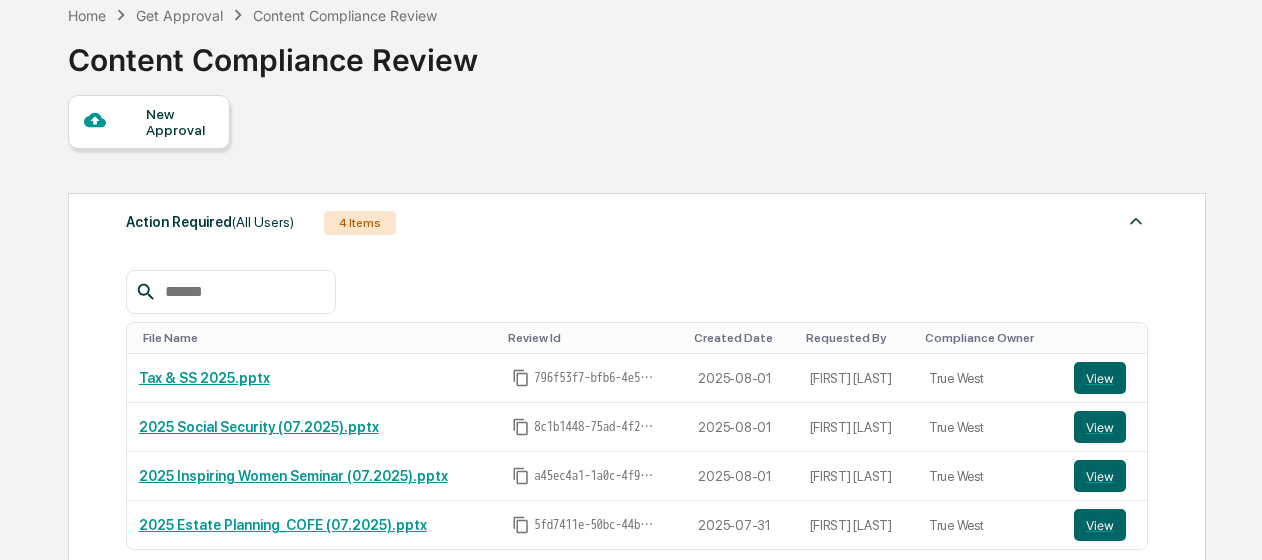 click at bounding box center (1136, 221) 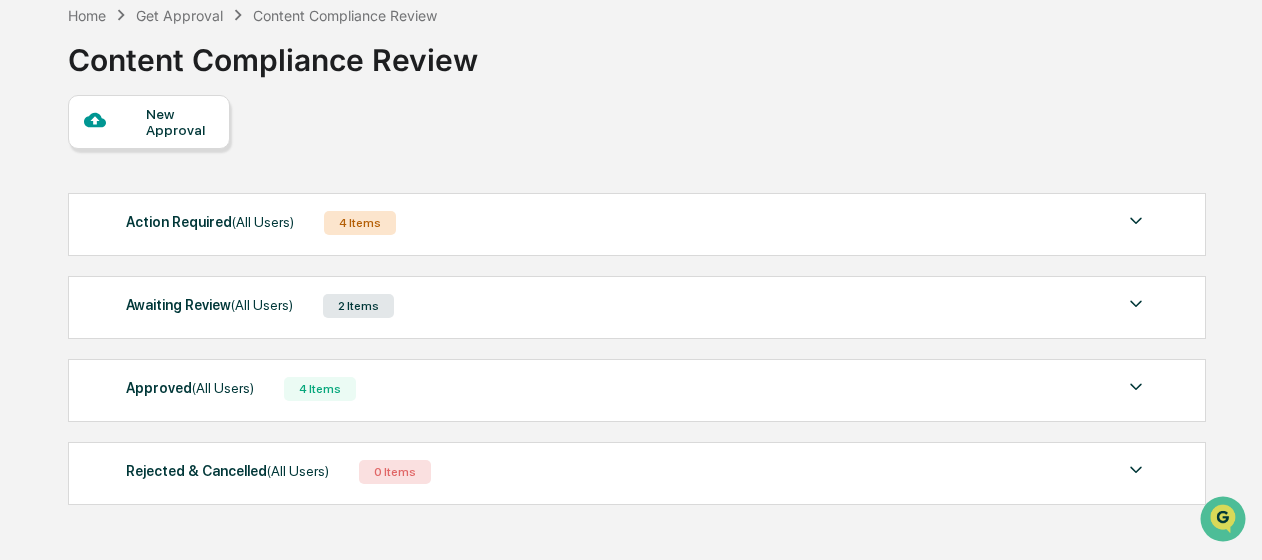 scroll, scrollTop: 167, scrollLeft: 0, axis: vertical 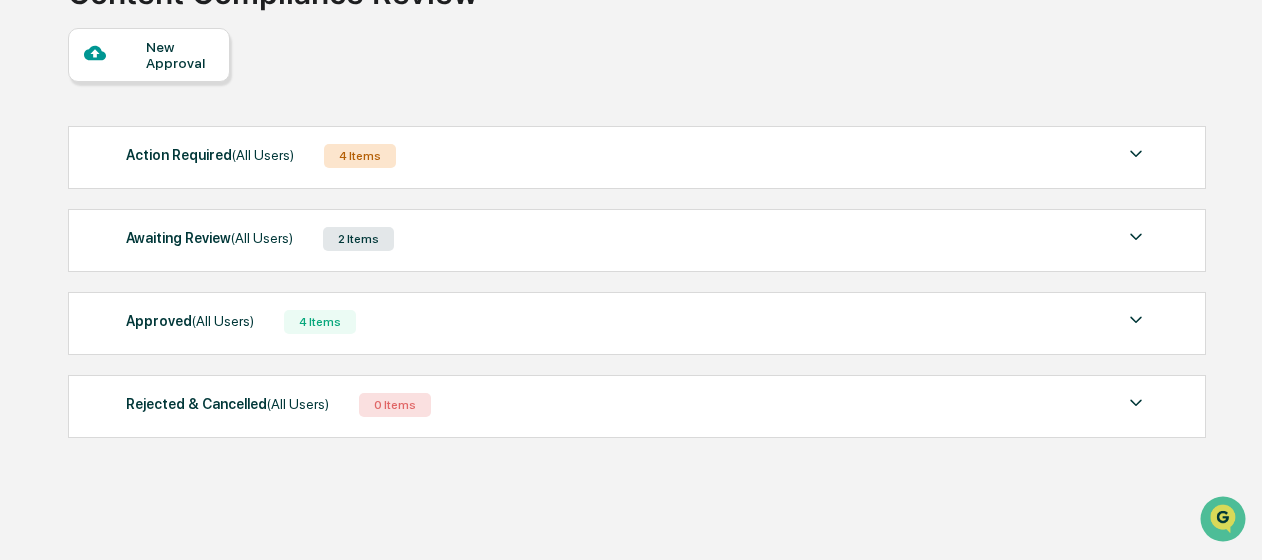 click at bounding box center [1136, 237] 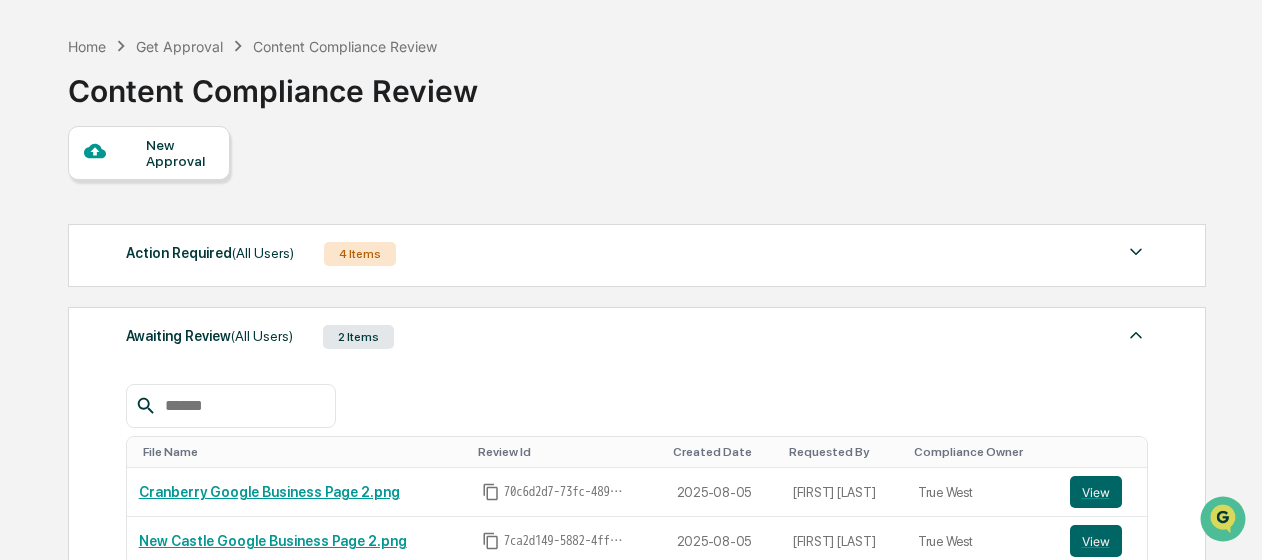 scroll, scrollTop: 0, scrollLeft: 0, axis: both 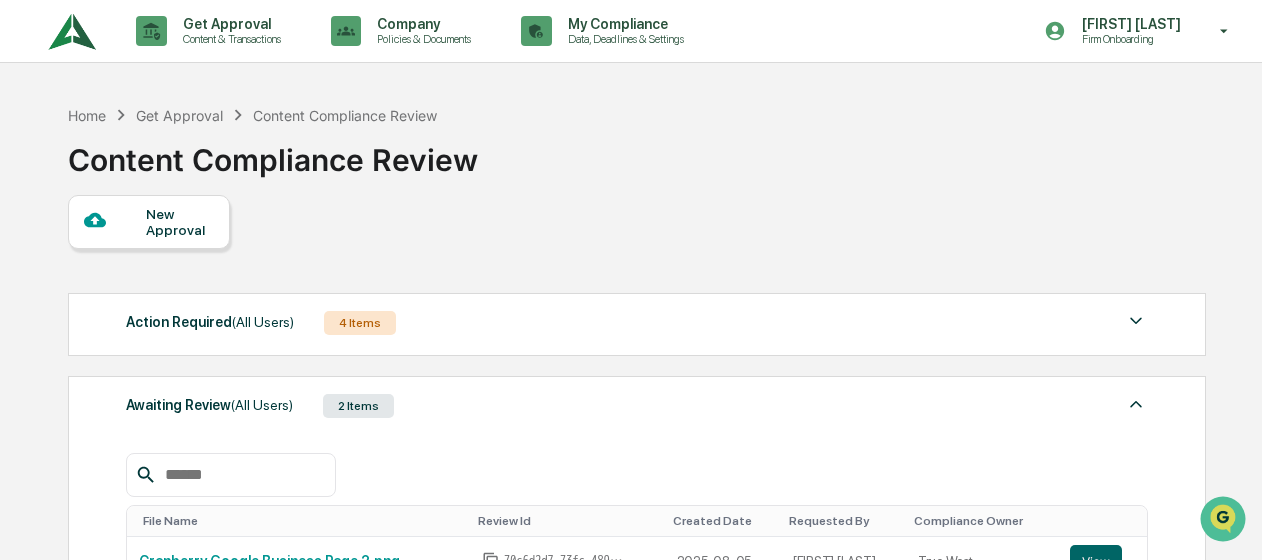 click on "New Approval" at bounding box center (179, 222) 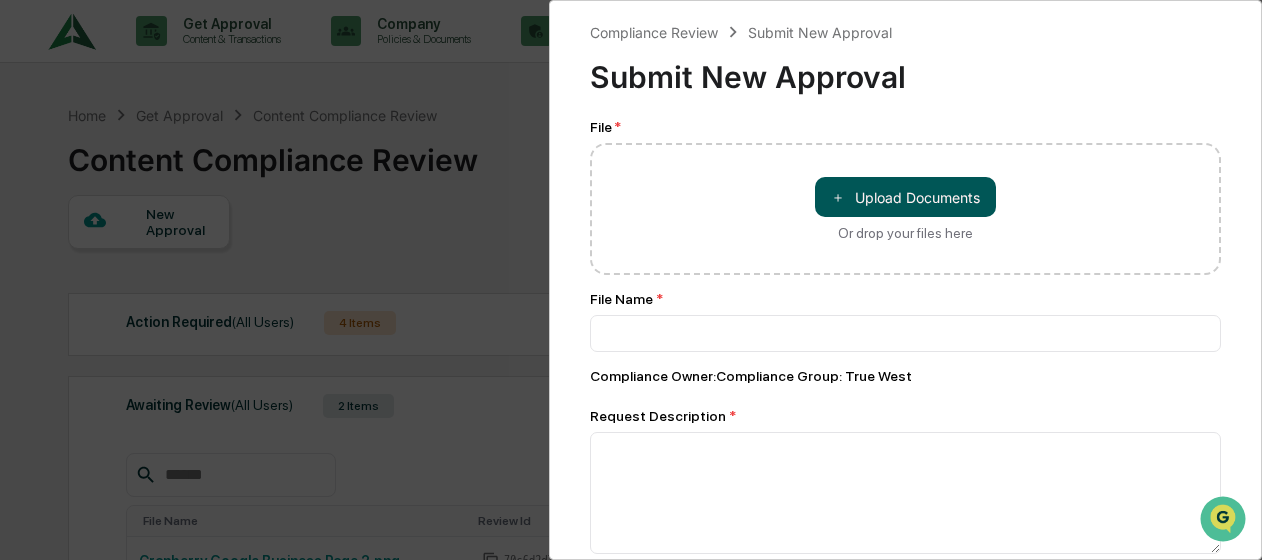 click on "＋ Upload Documents" at bounding box center [905, 197] 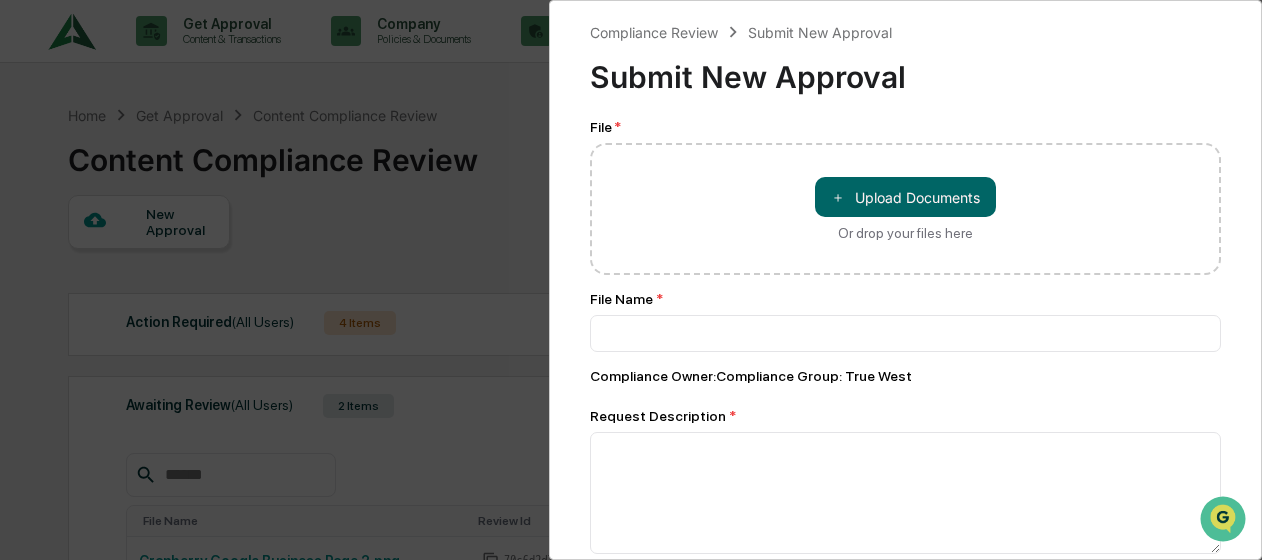 type 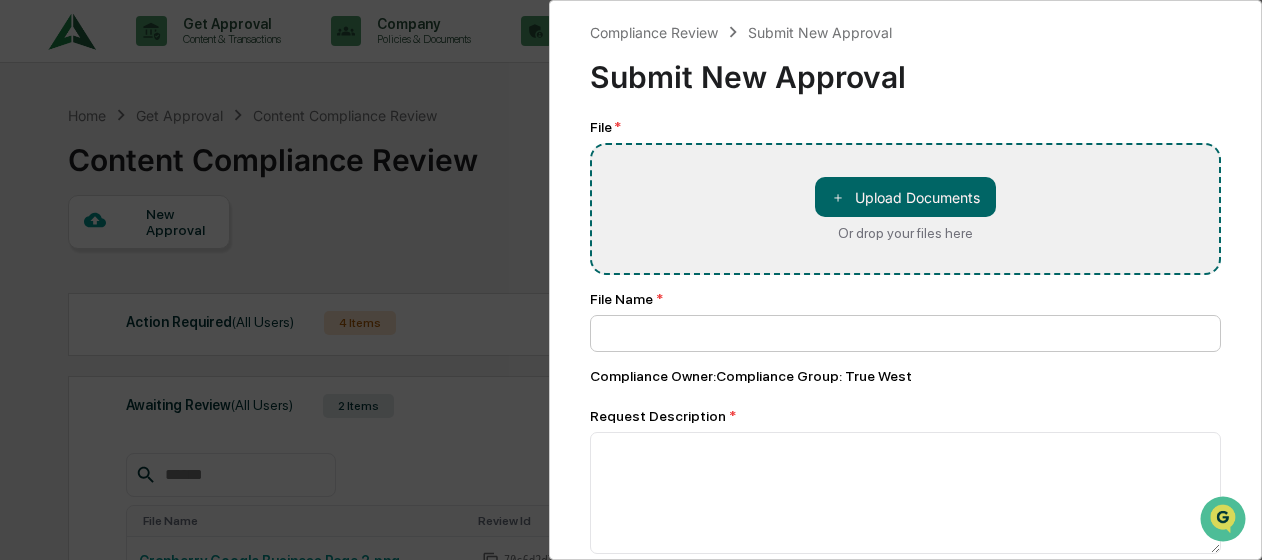 type on "**********" 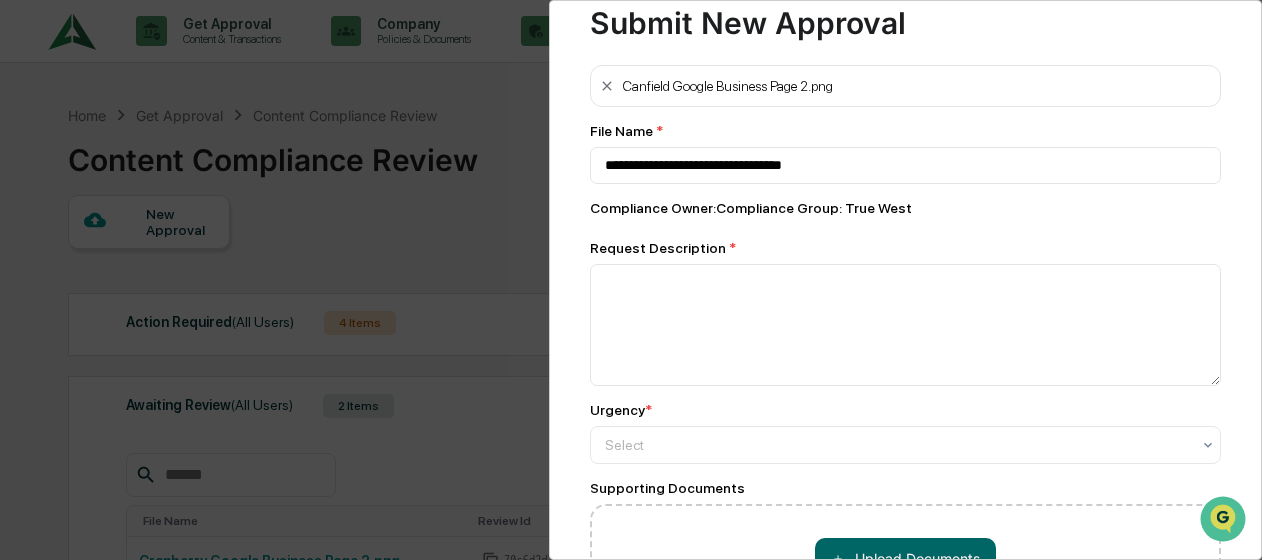 scroll, scrollTop: 100, scrollLeft: 0, axis: vertical 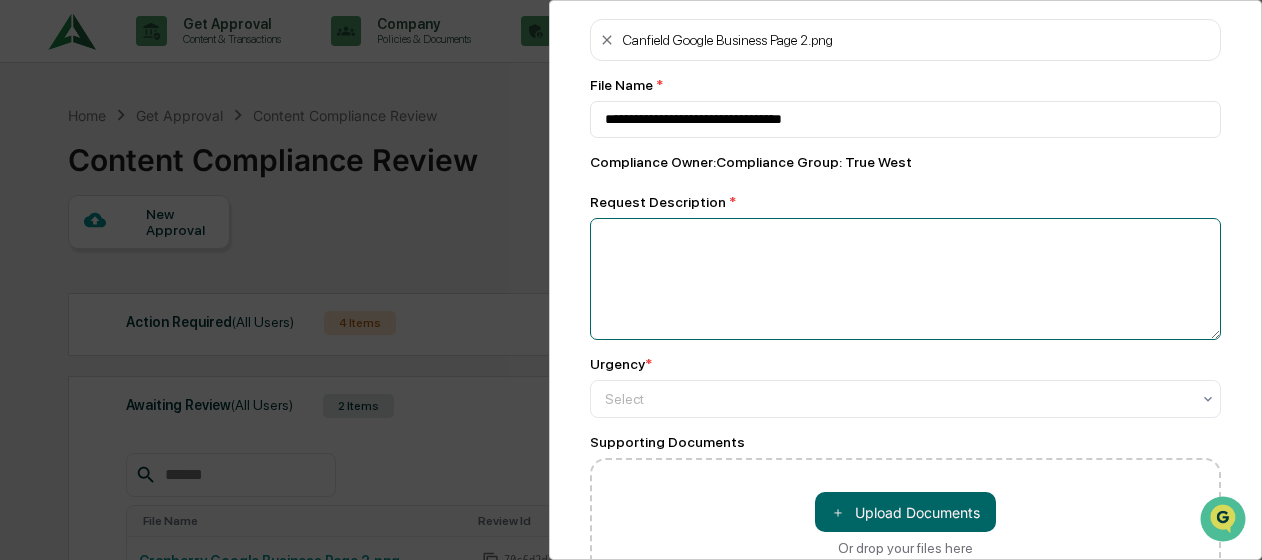 click at bounding box center (905, 279) 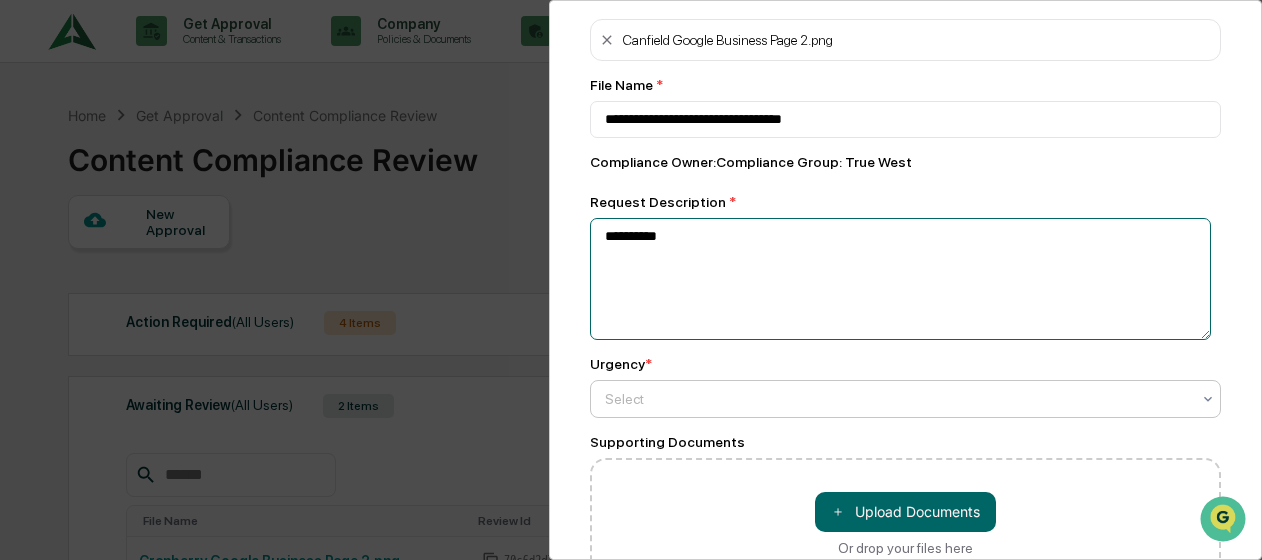 type on "**********" 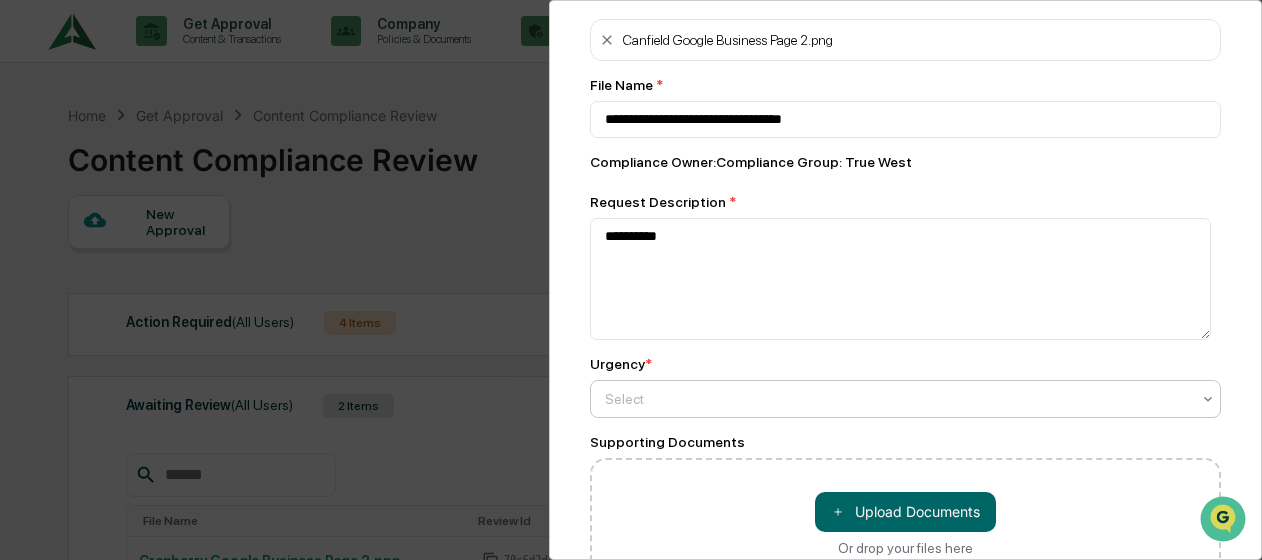 click at bounding box center (897, 399) 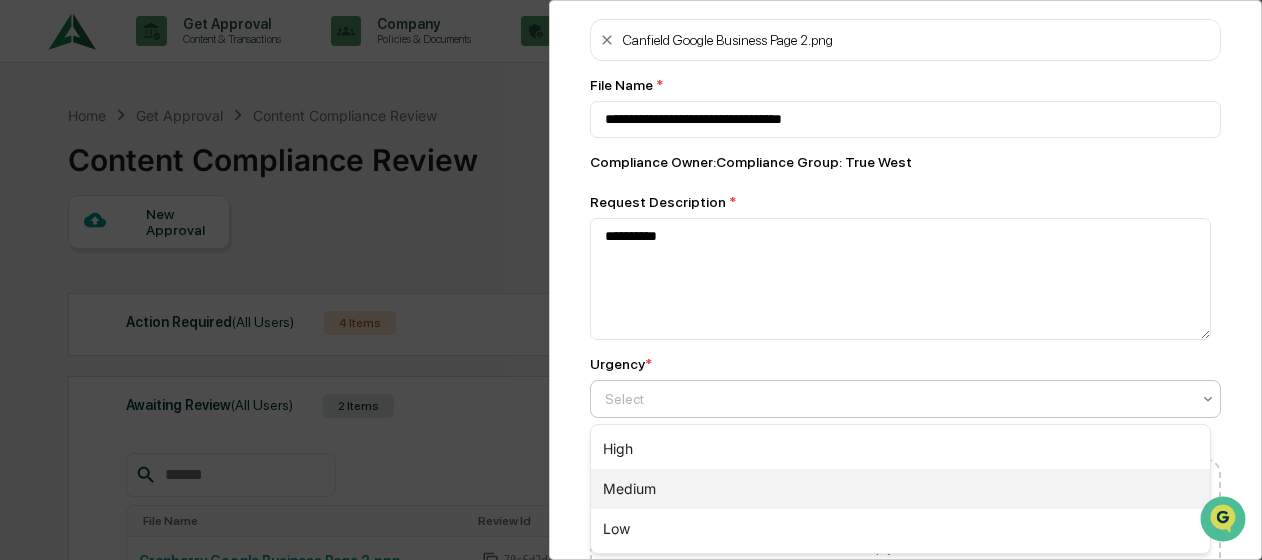 click on "Medium" at bounding box center (900, 489) 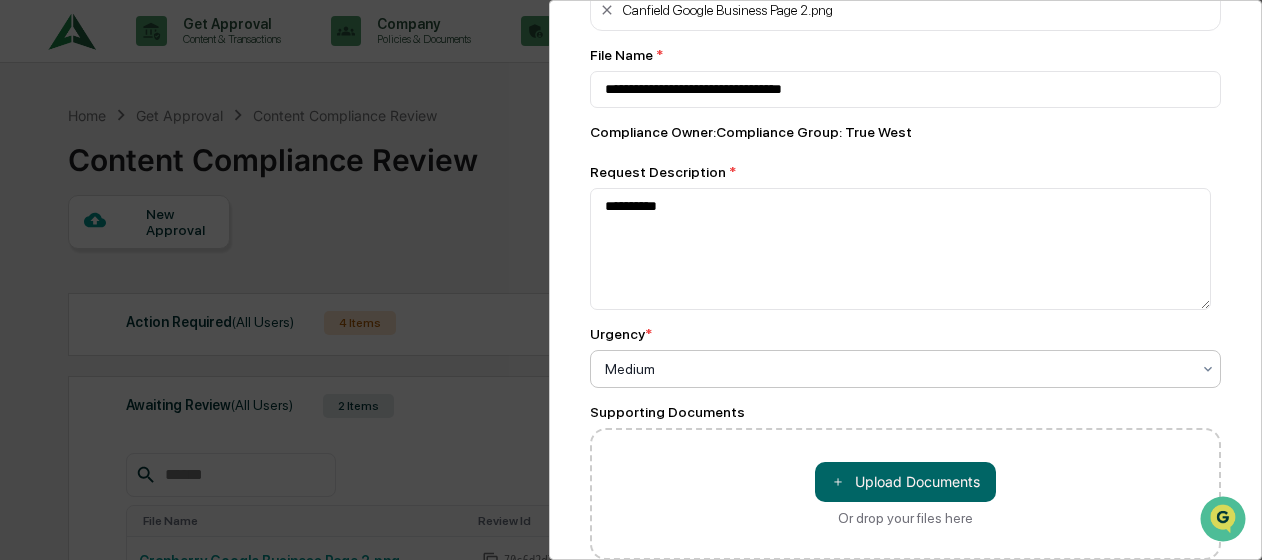 scroll, scrollTop: 230, scrollLeft: 0, axis: vertical 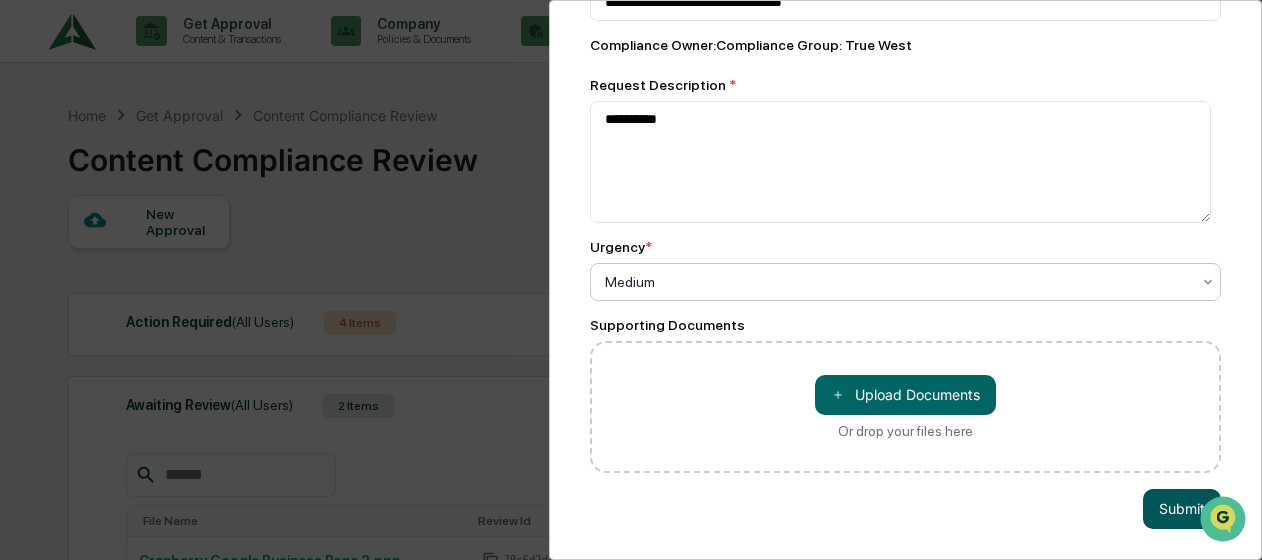 click on "Submit" at bounding box center [1182, 509] 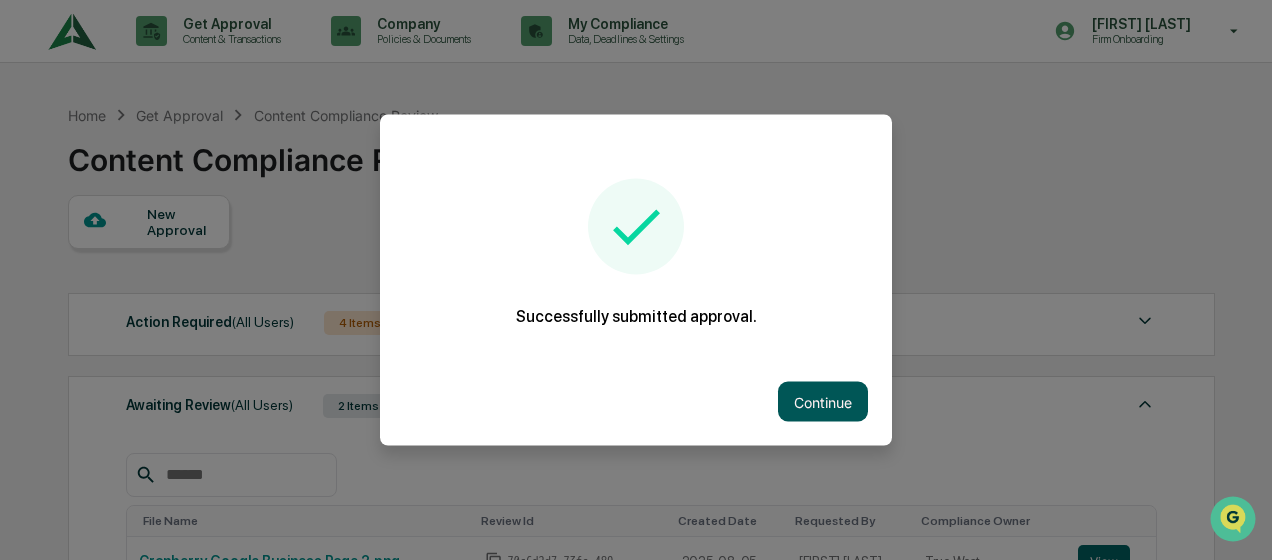 click on "Continue" at bounding box center (823, 402) 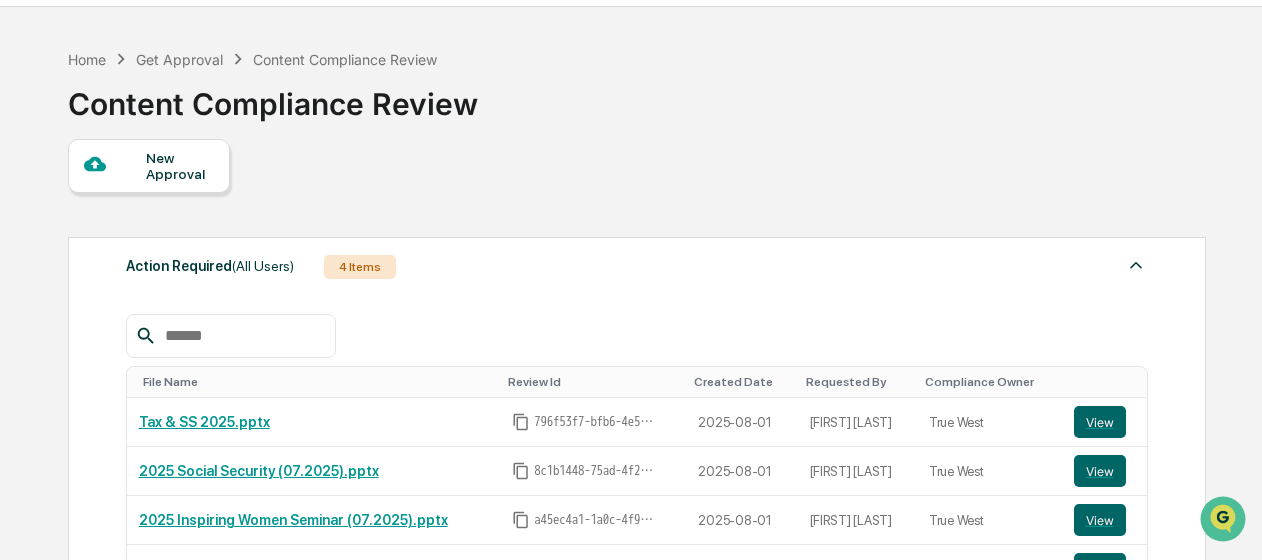 scroll, scrollTop: 200, scrollLeft: 0, axis: vertical 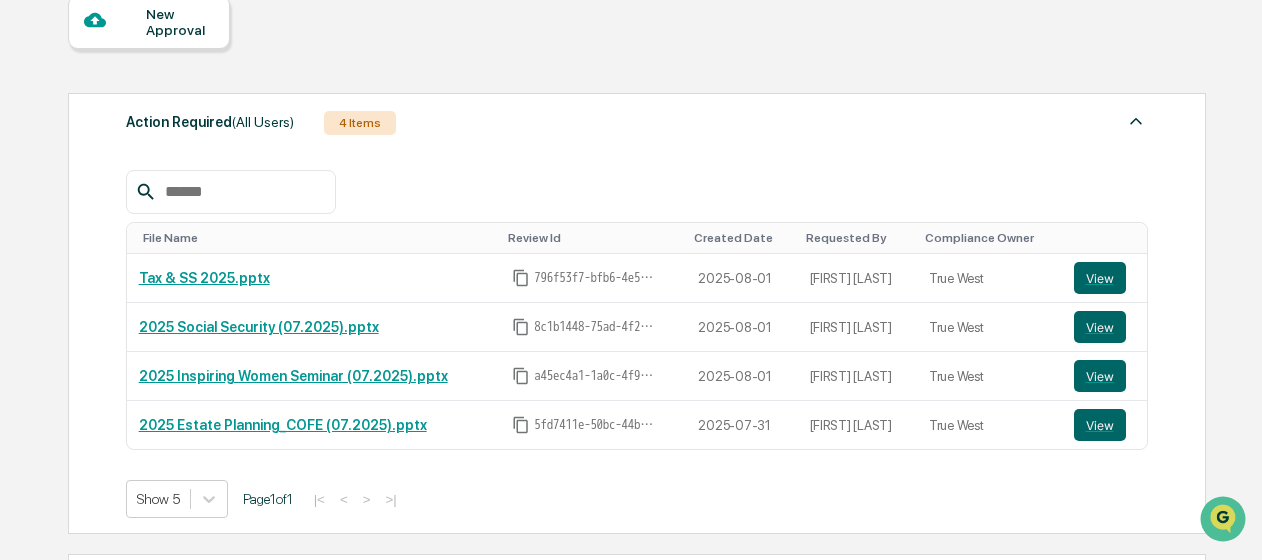 click at bounding box center (1136, 121) 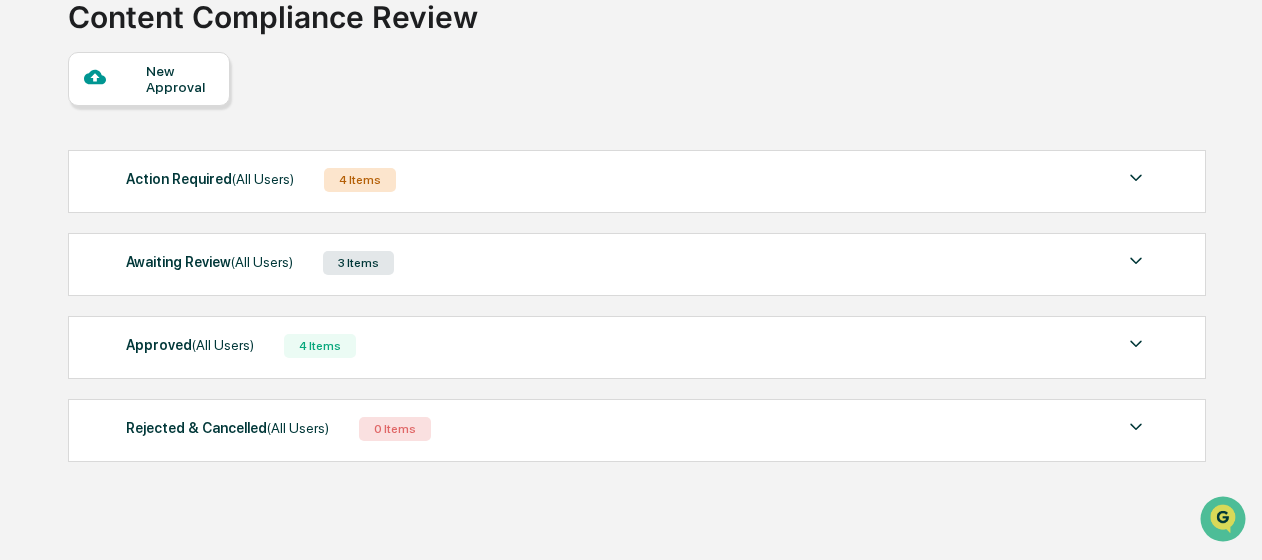 scroll, scrollTop: 167, scrollLeft: 0, axis: vertical 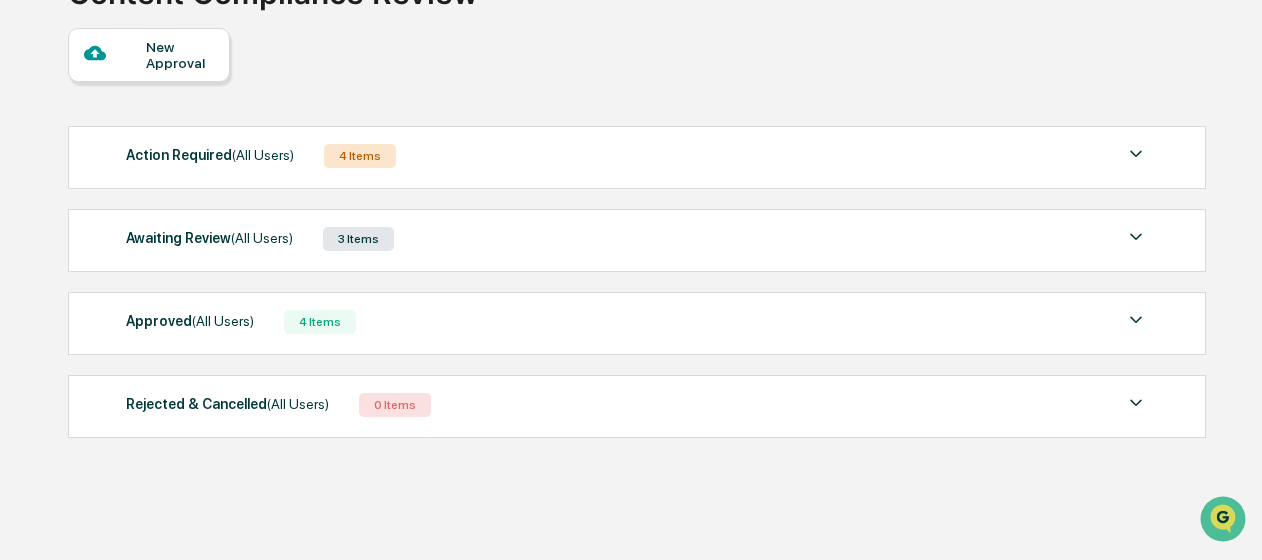 click at bounding box center [1136, 320] 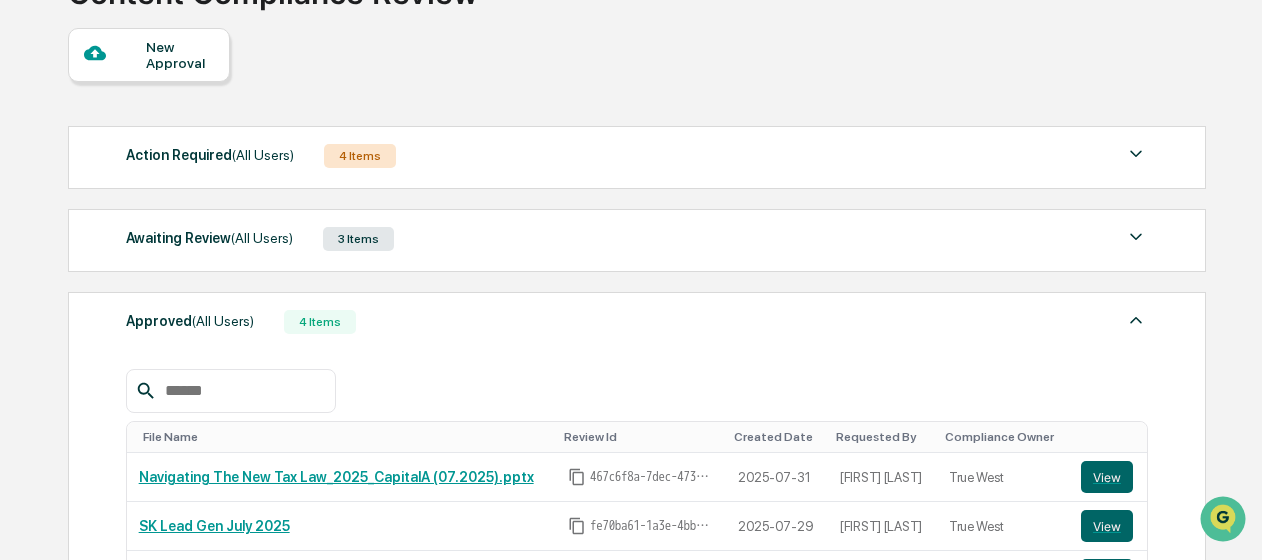 click at bounding box center (1136, 320) 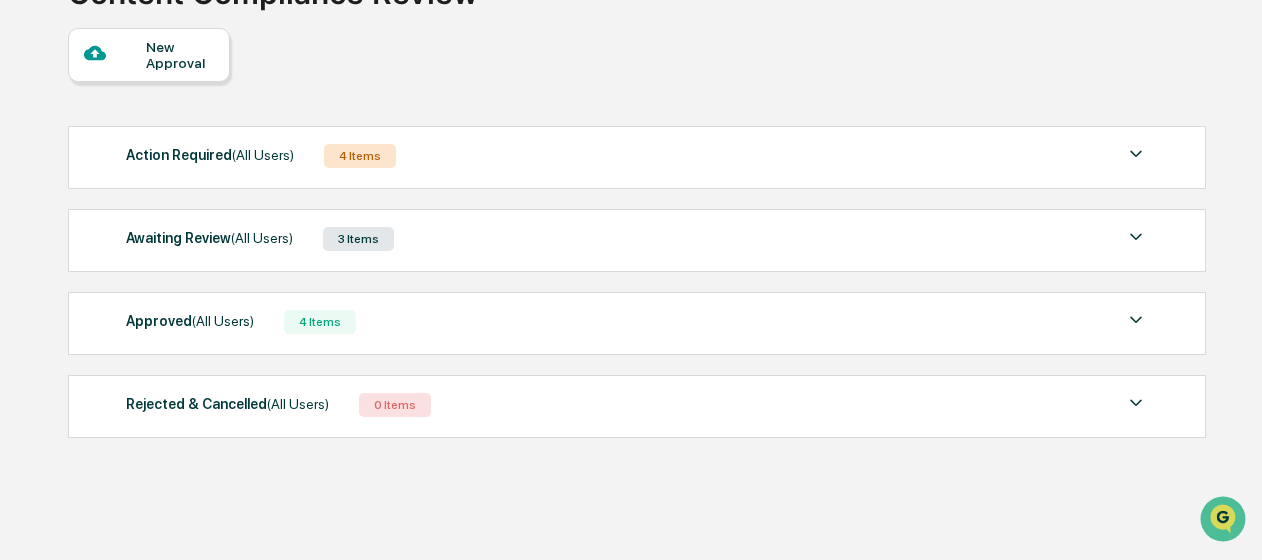 click at bounding box center (1136, 320) 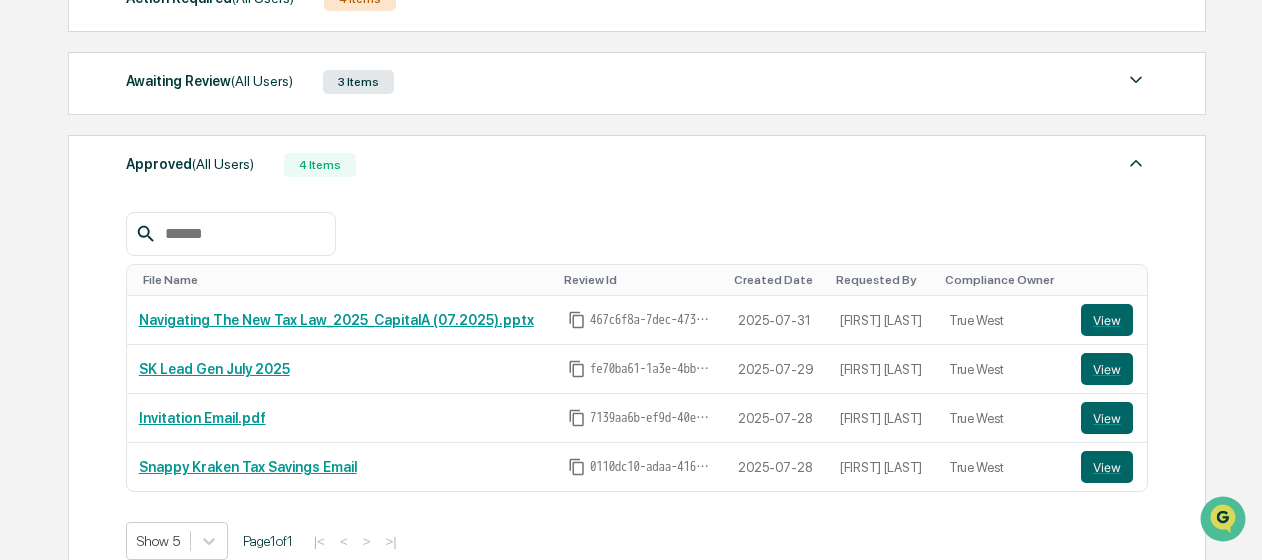 scroll, scrollTop: 367, scrollLeft: 0, axis: vertical 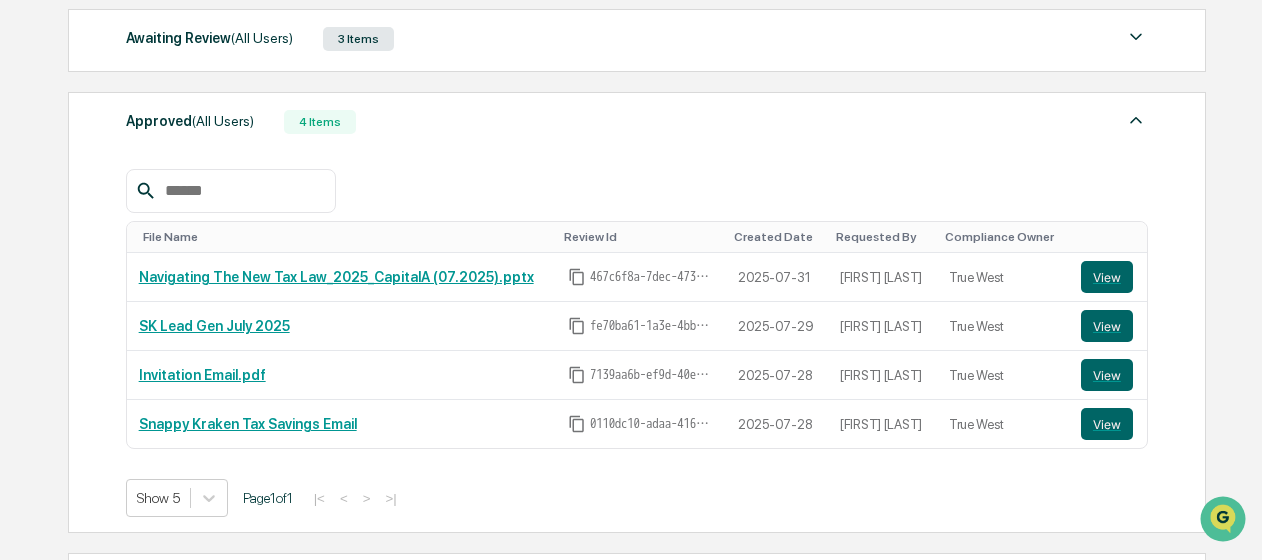click at bounding box center [1136, 120] 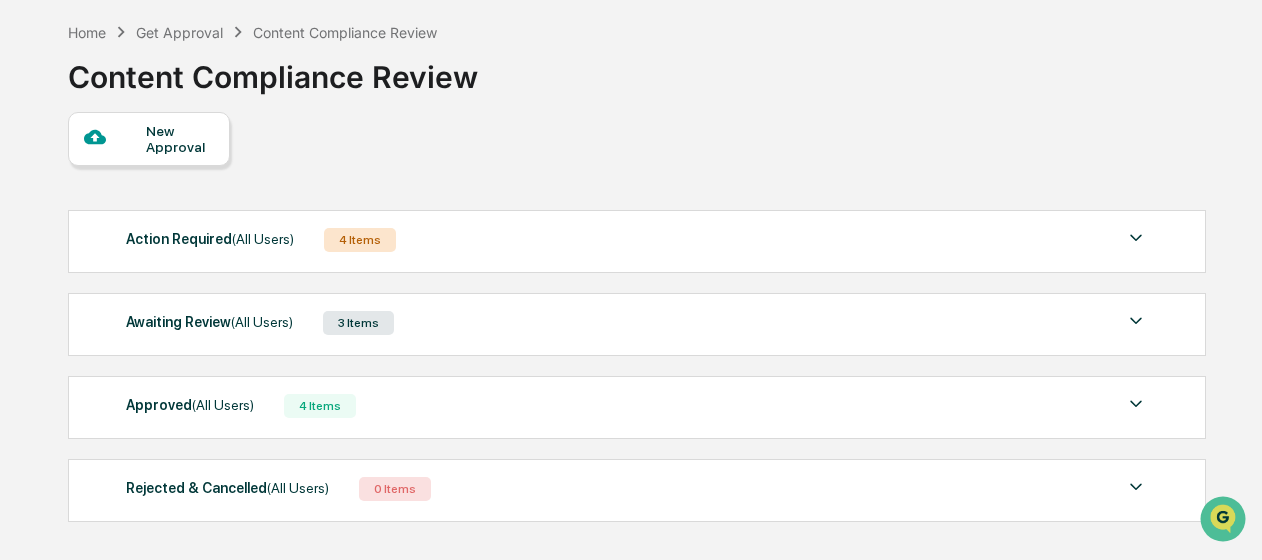 scroll, scrollTop: 0, scrollLeft: 0, axis: both 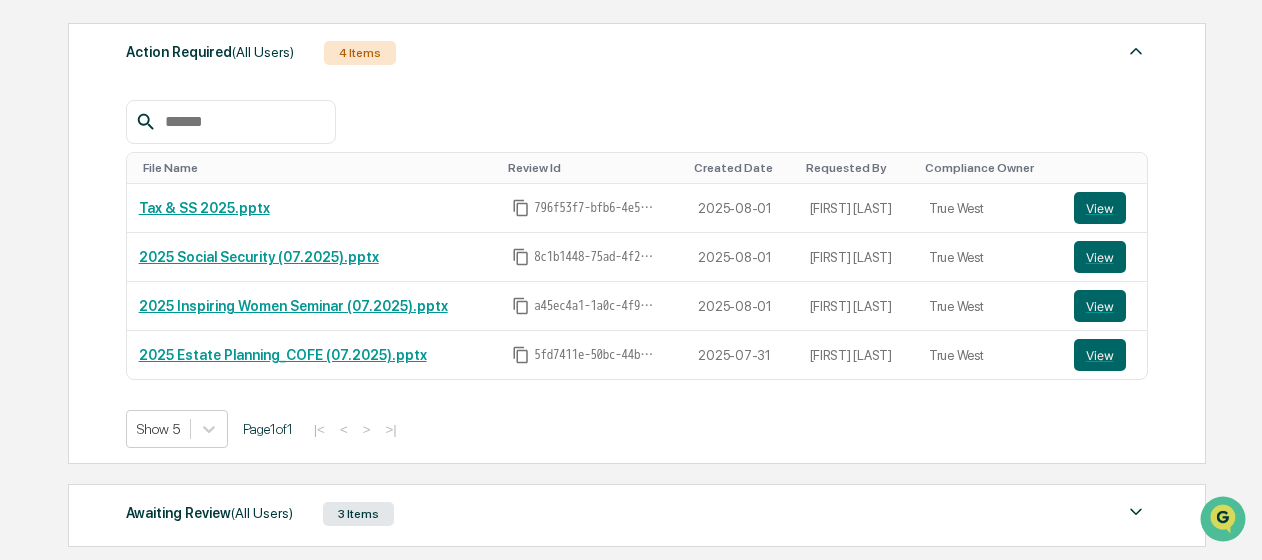 click at bounding box center [1136, 51] 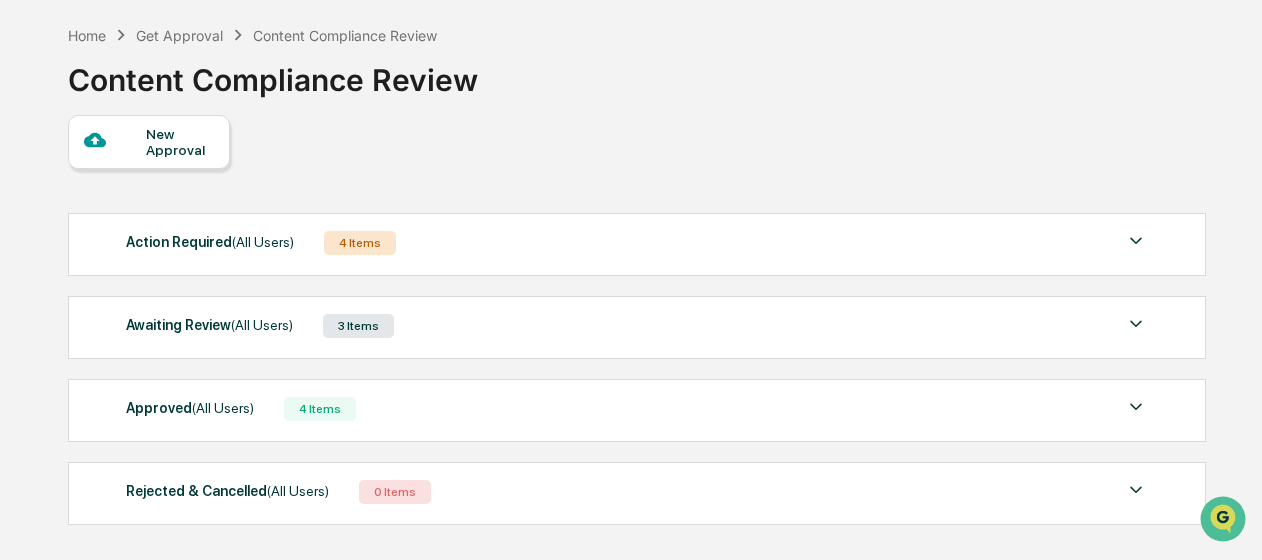 scroll, scrollTop: 167, scrollLeft: 0, axis: vertical 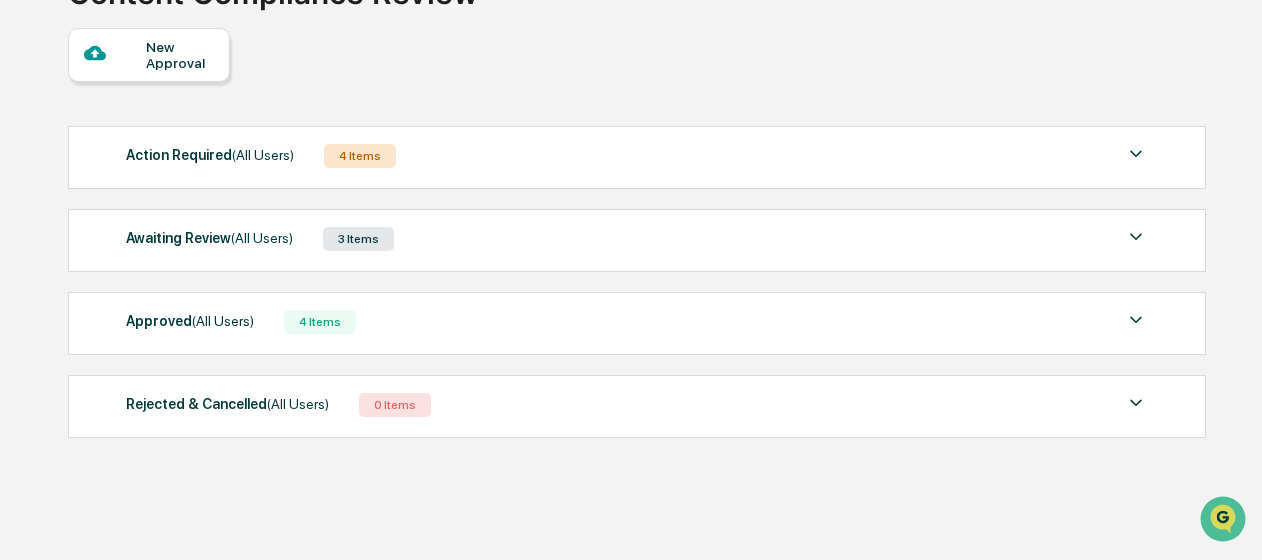 click at bounding box center [1136, 237] 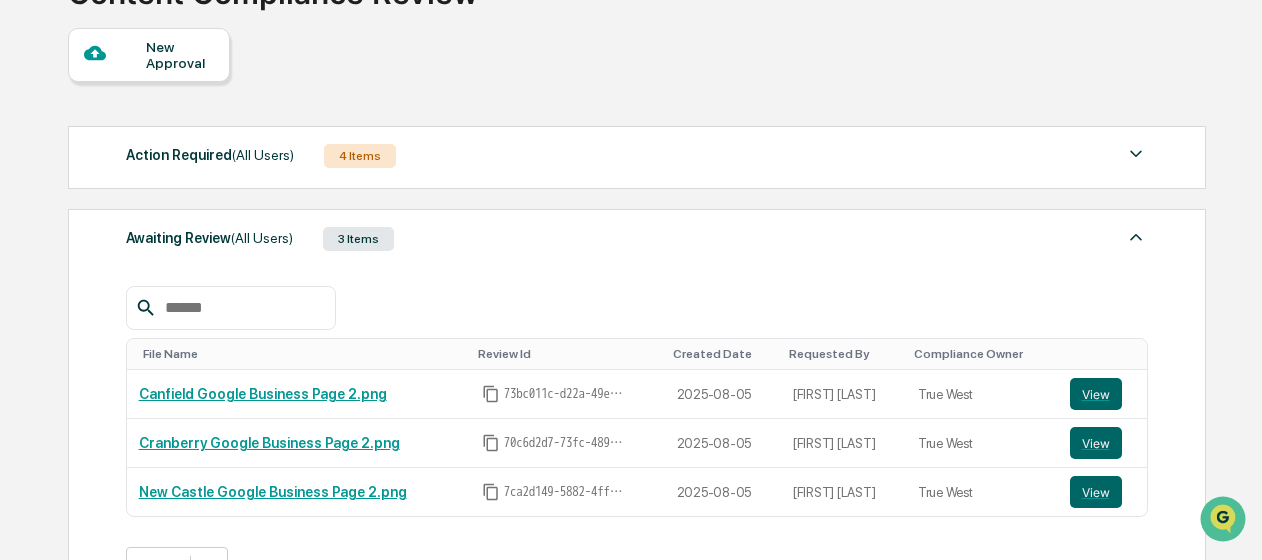 click at bounding box center (1136, 237) 